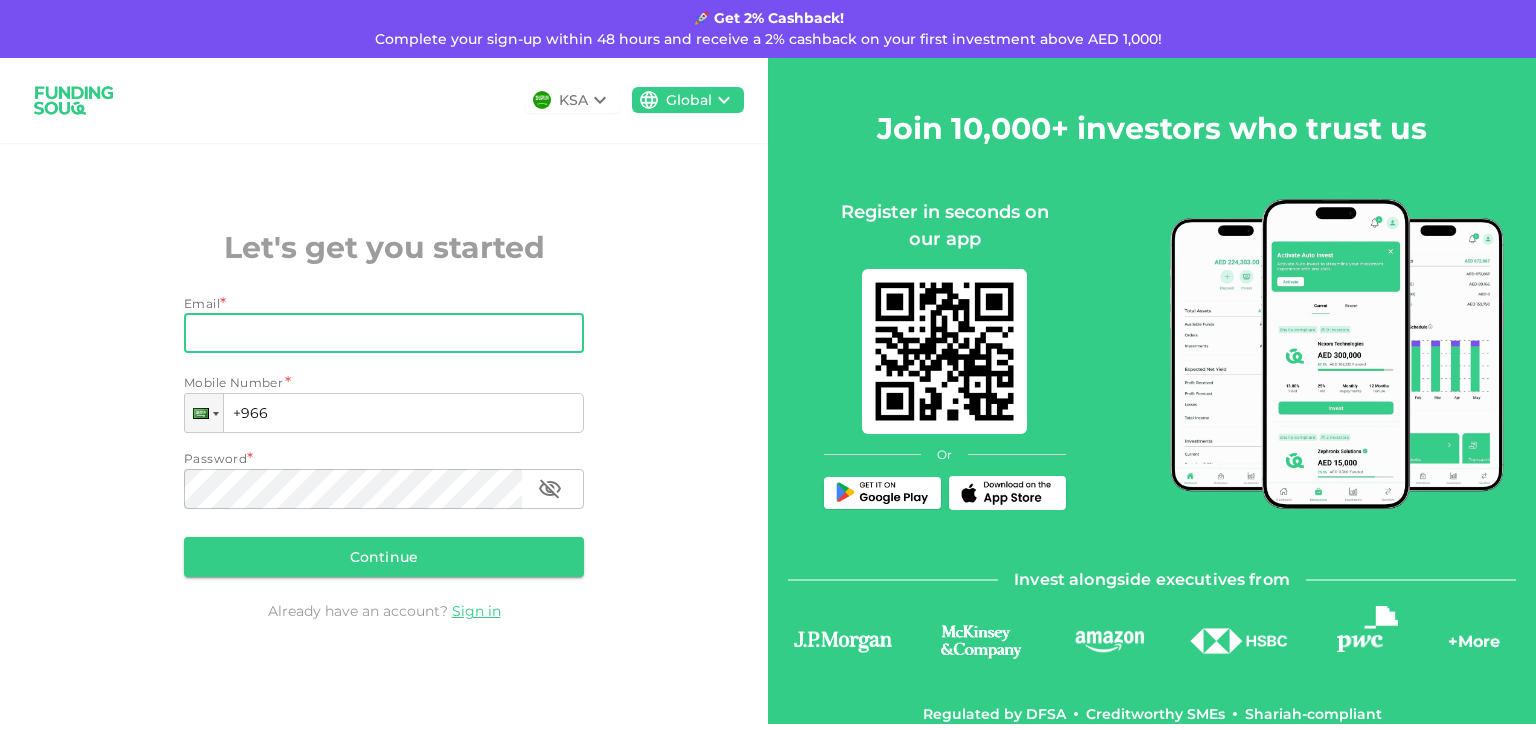 scroll, scrollTop: 0, scrollLeft: 0, axis: both 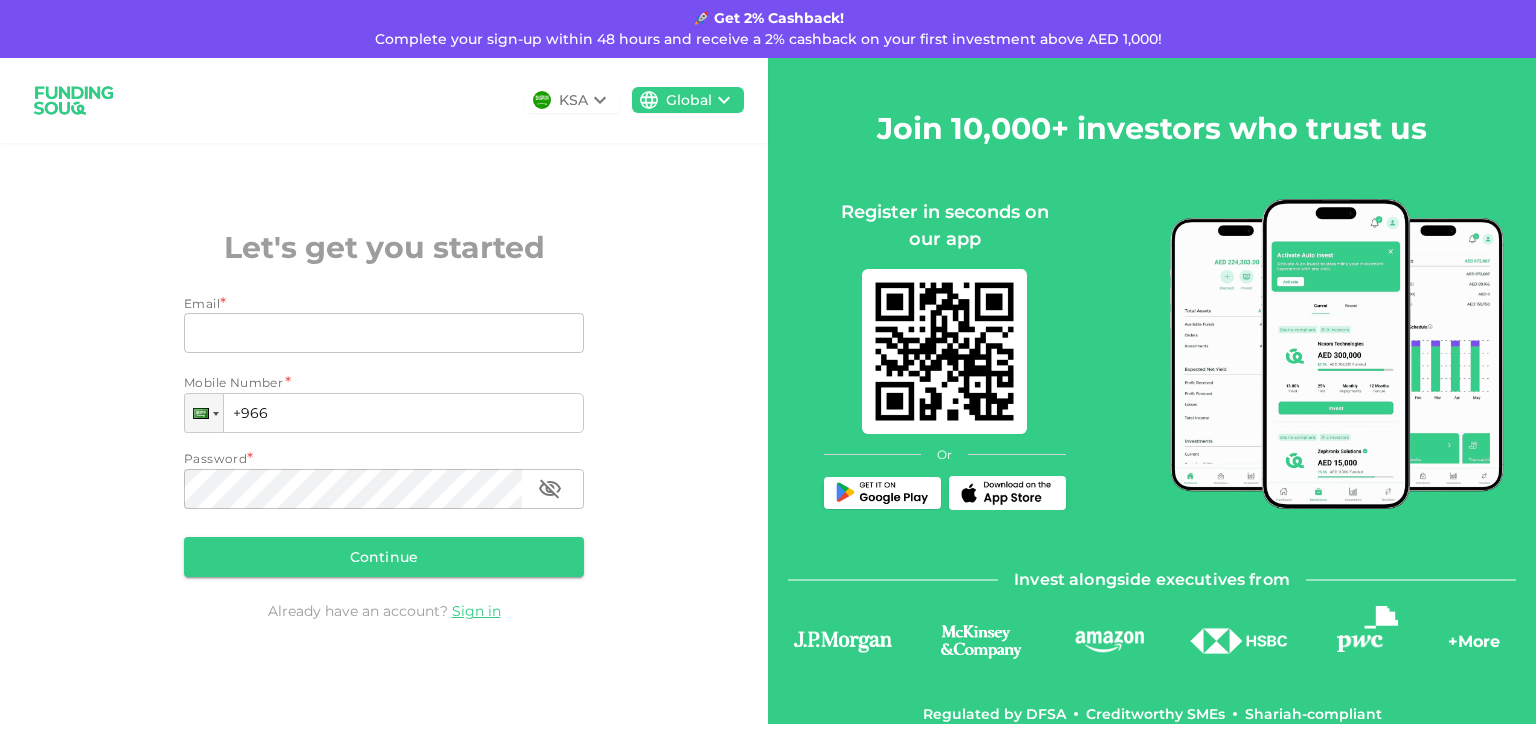 click 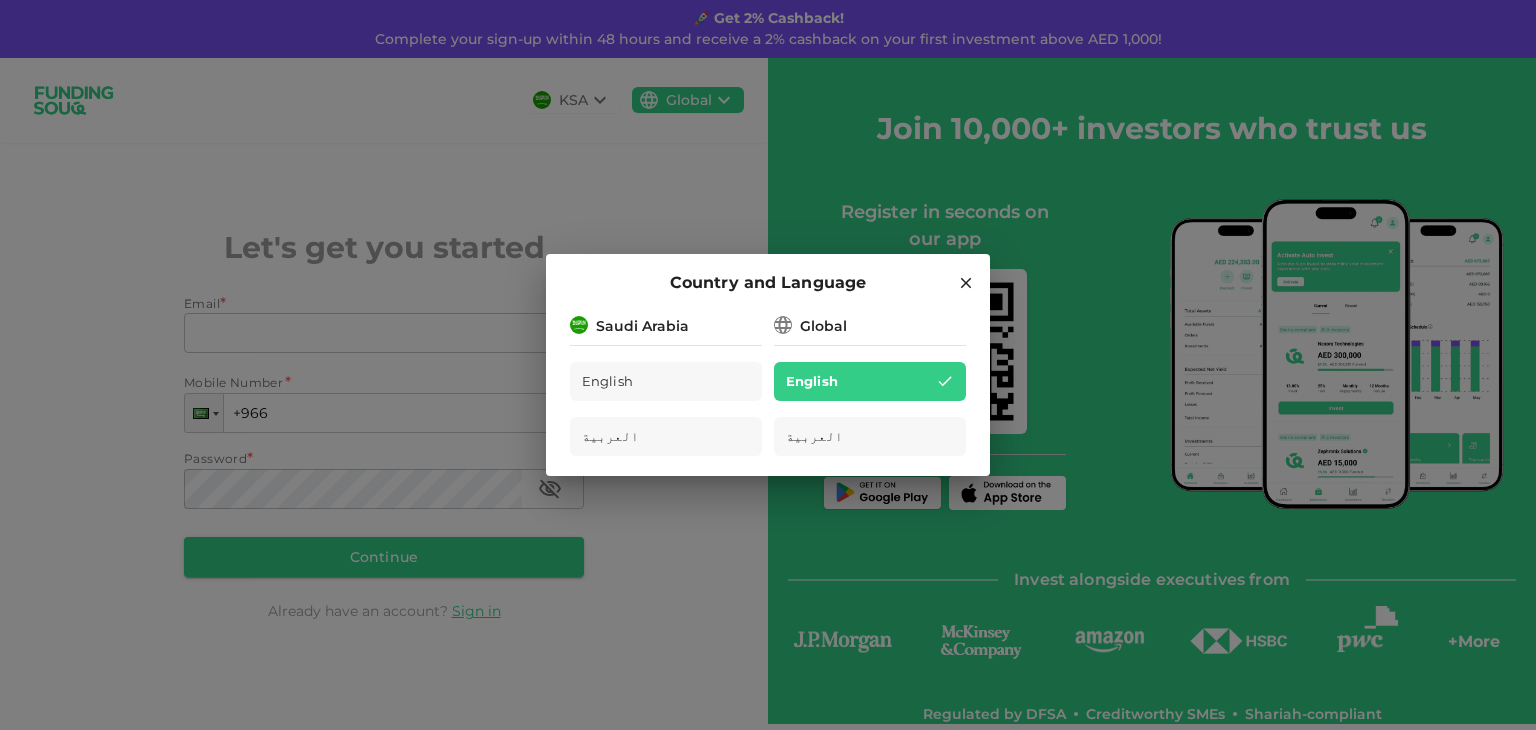 click on "Global" at bounding box center (823, 326) 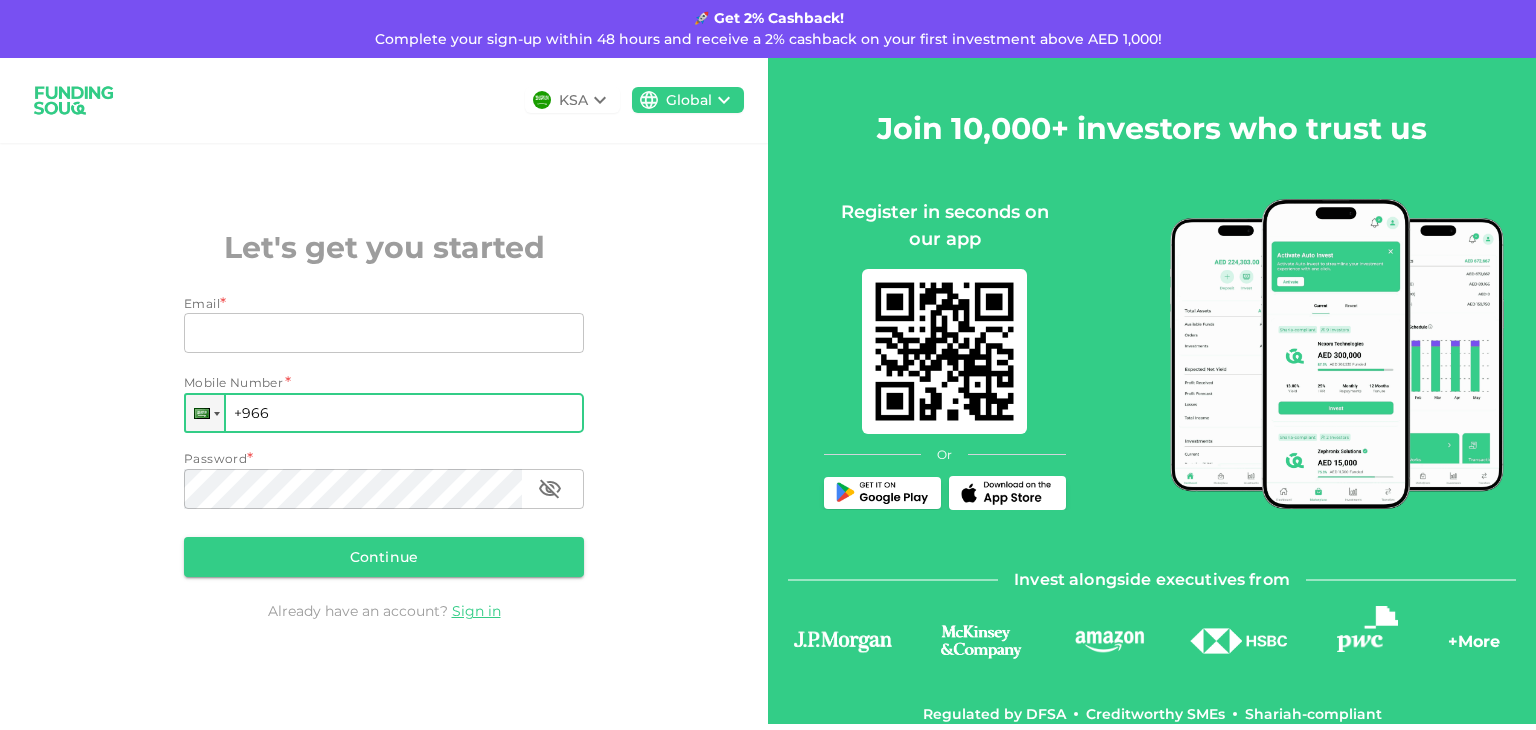 click on "+966" at bounding box center (384, 413) 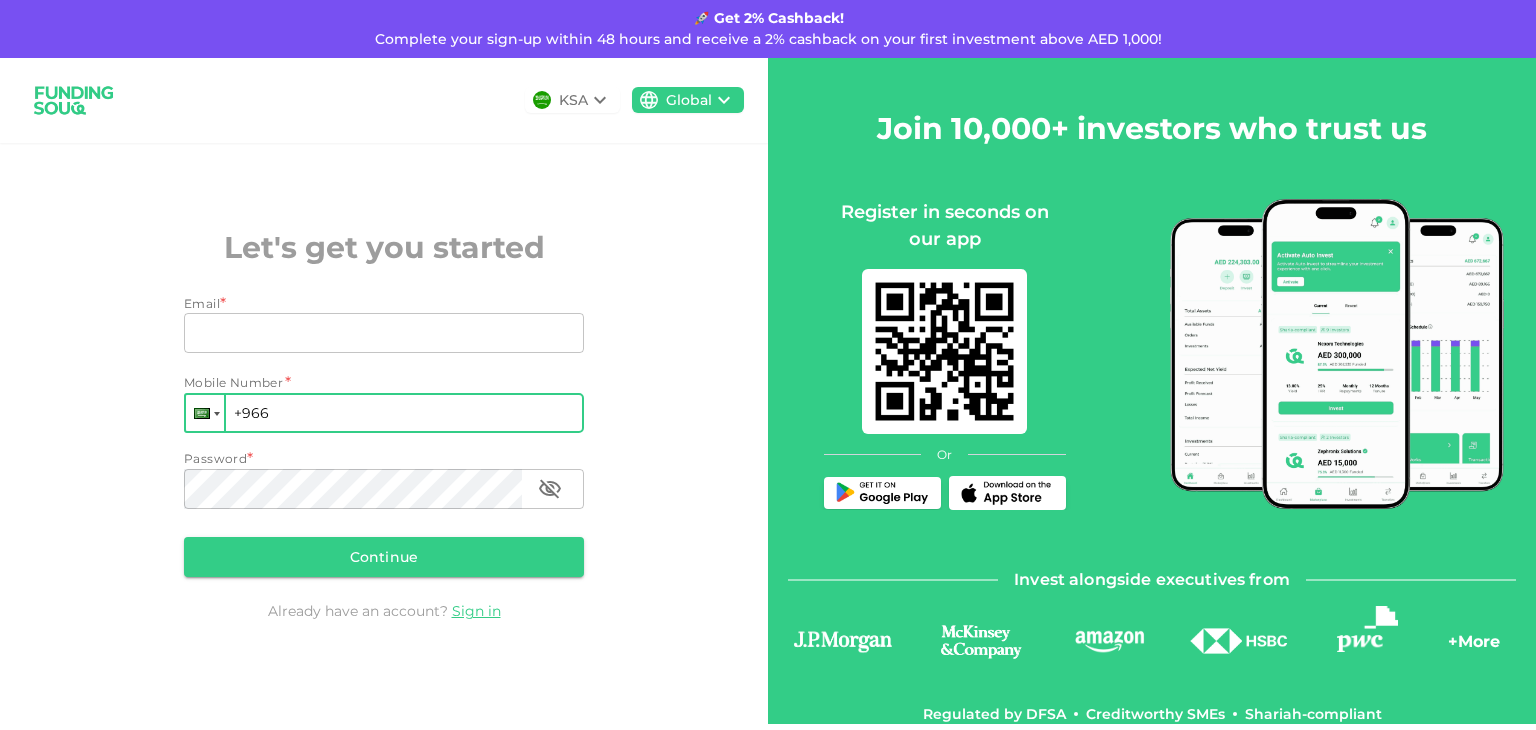 click at bounding box center (205, 413) 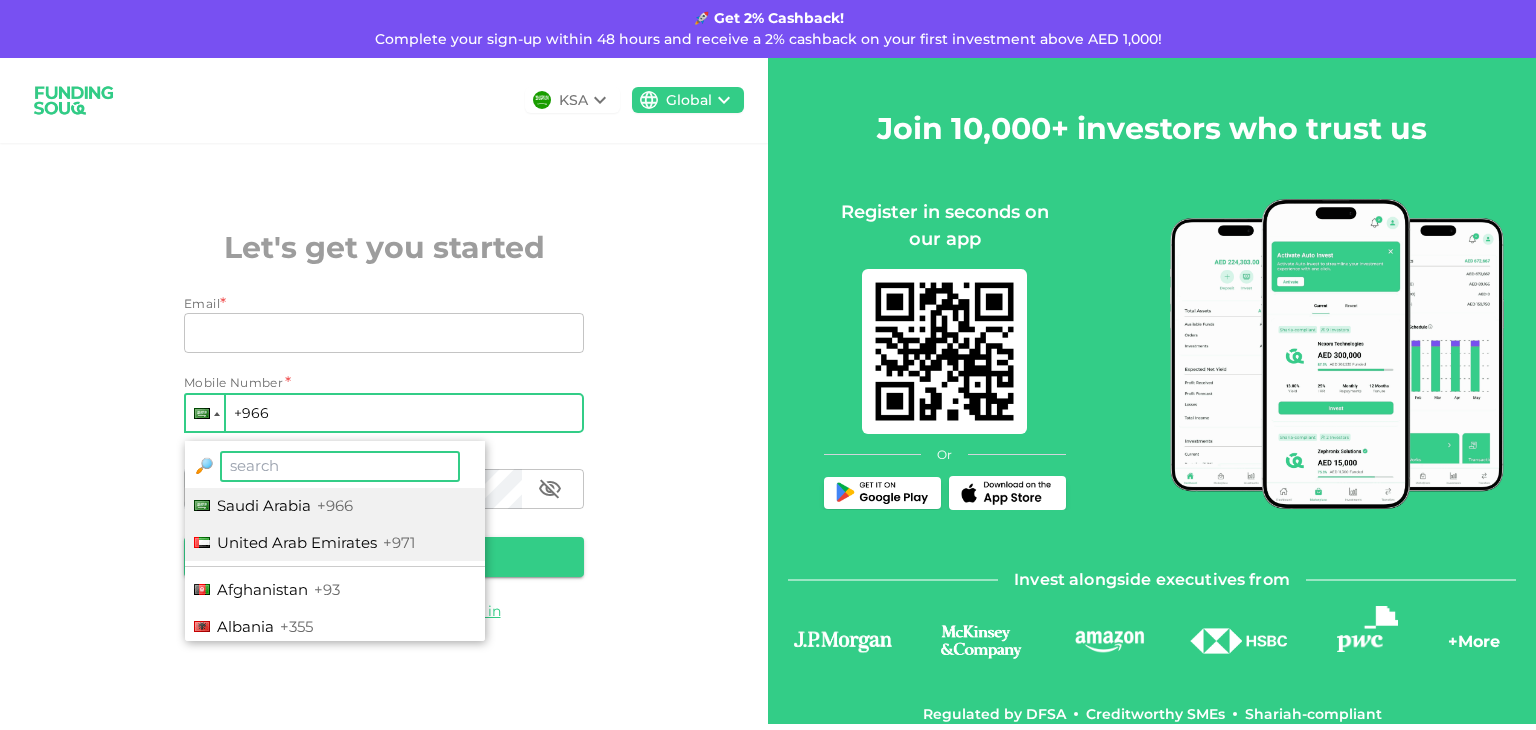 click on "United Arab Emirates" at bounding box center [297, 542] 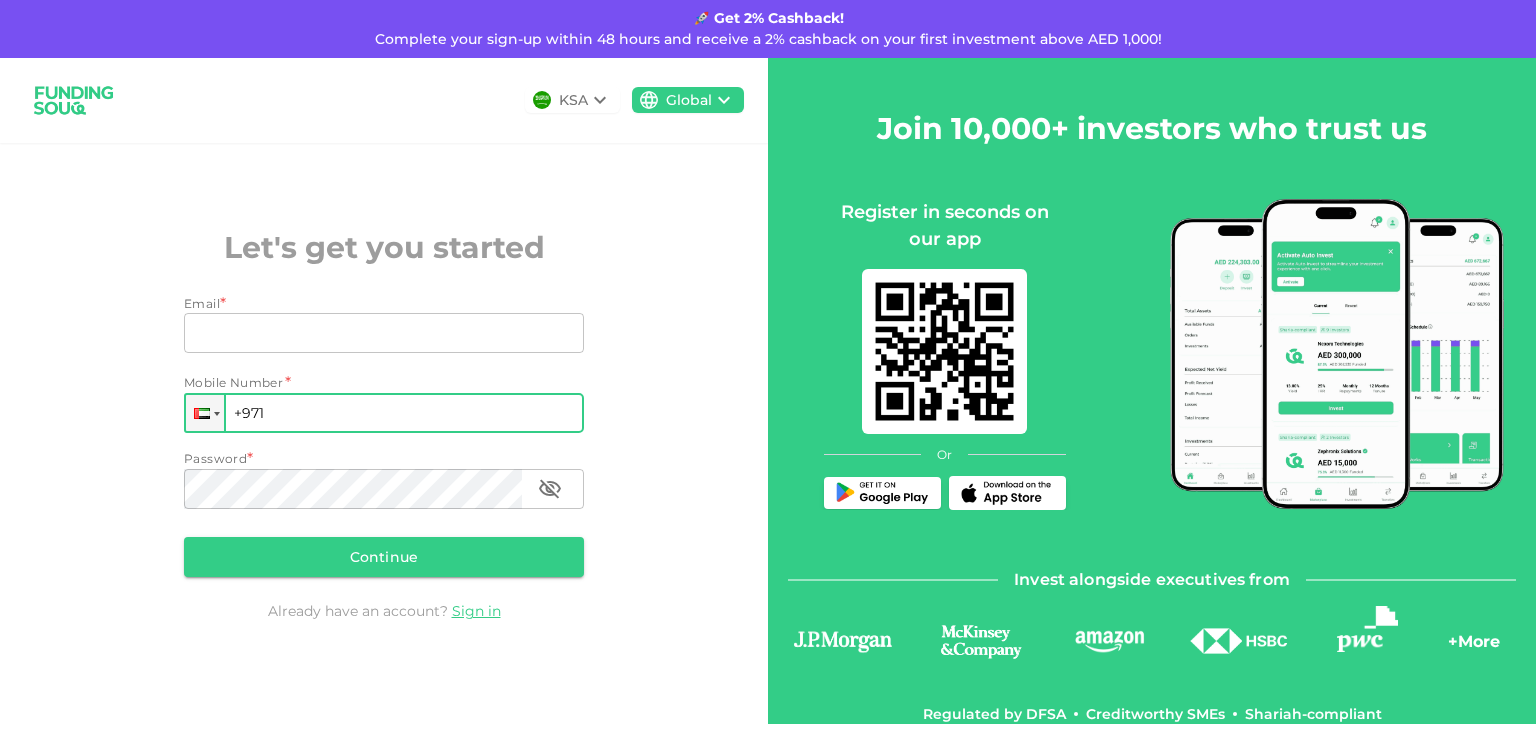 click on "+971" at bounding box center (384, 413) 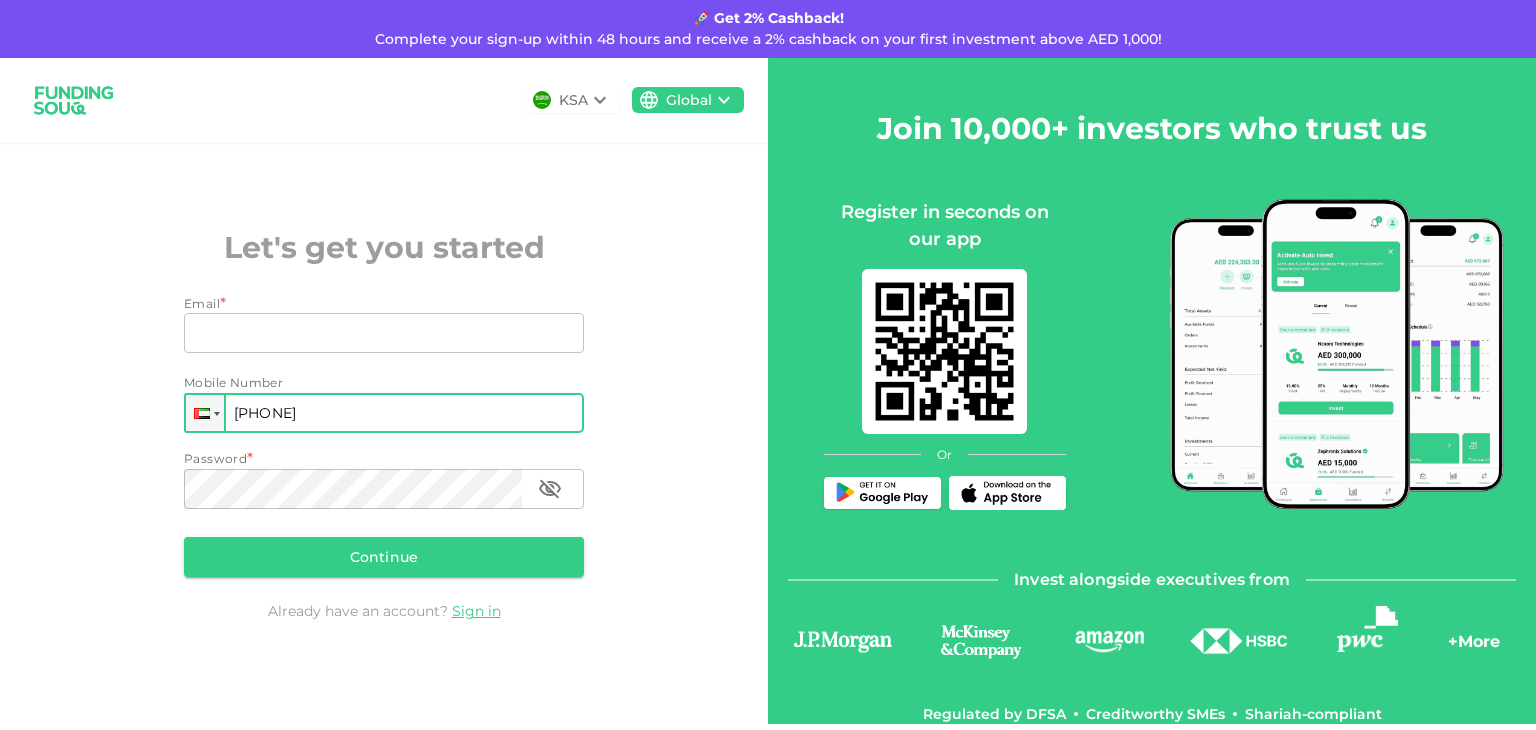 type on "[PHONE]" 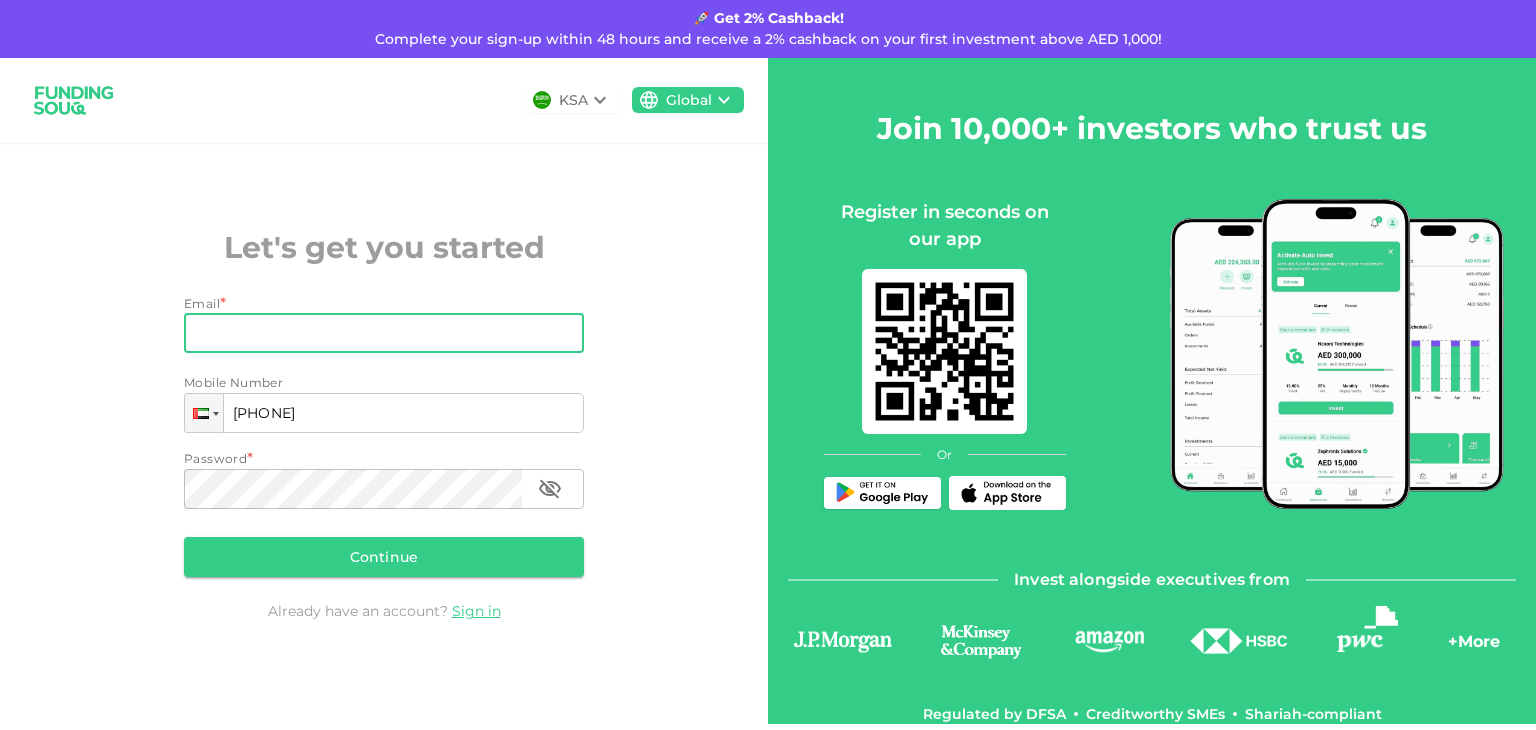click on "Email" at bounding box center [373, 333] 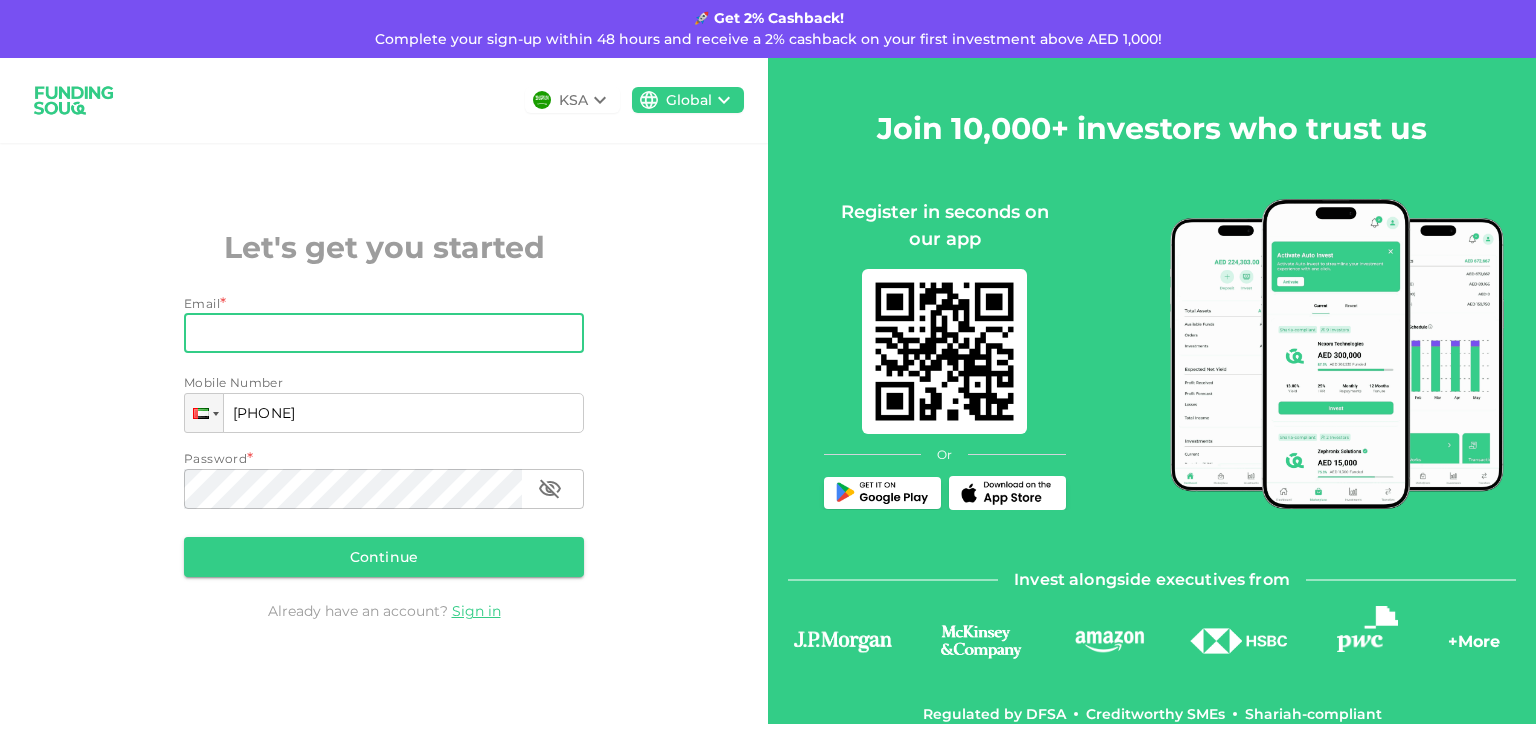 type on "[EMAIL]" 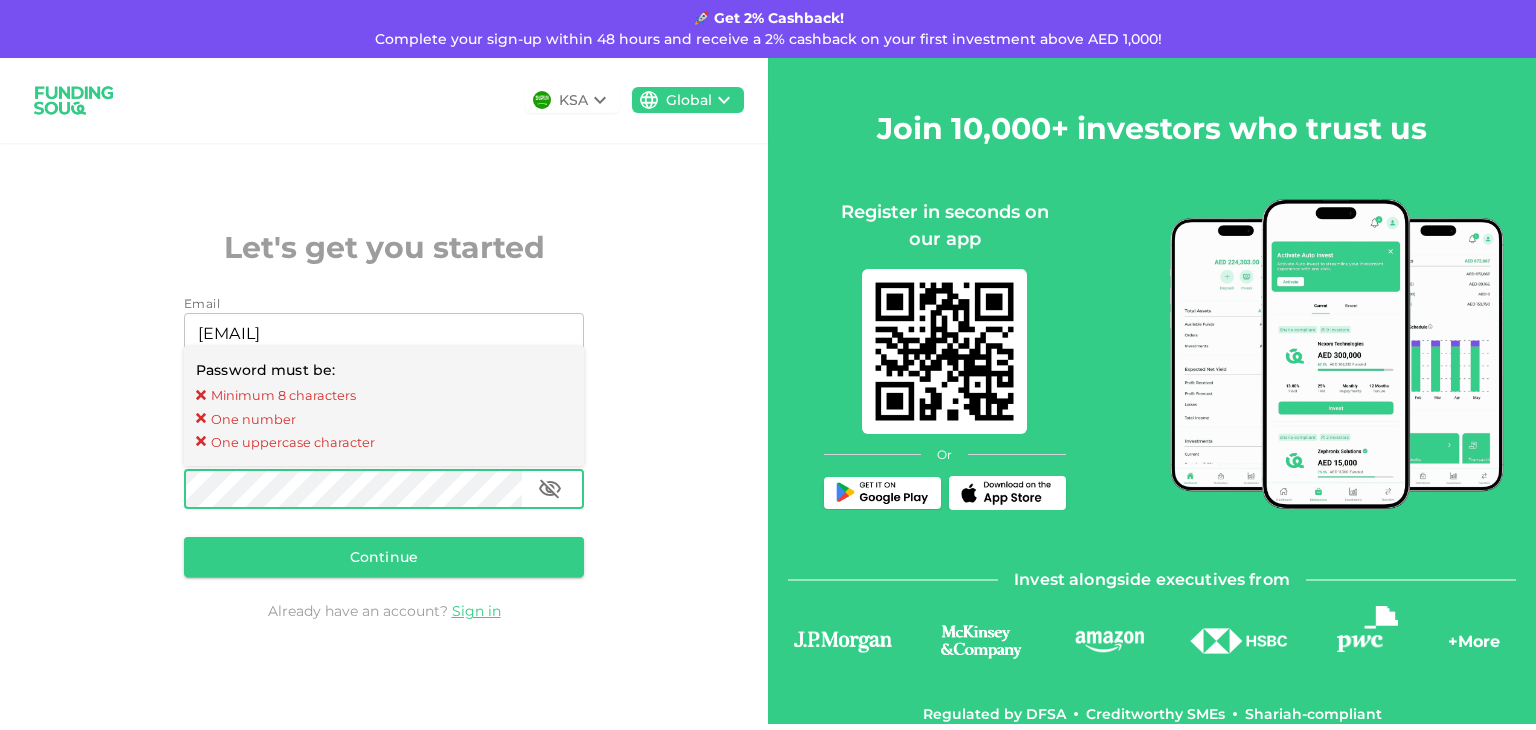 click on "KSA Global Let's get you started Email Email [EMAIL] Email Mobile Number Phone [PHONE] Password must be: Minimum 8 characters One number One uppercase character Password * Password Password Continue Already have an account? Sign in" at bounding box center (384, 391) 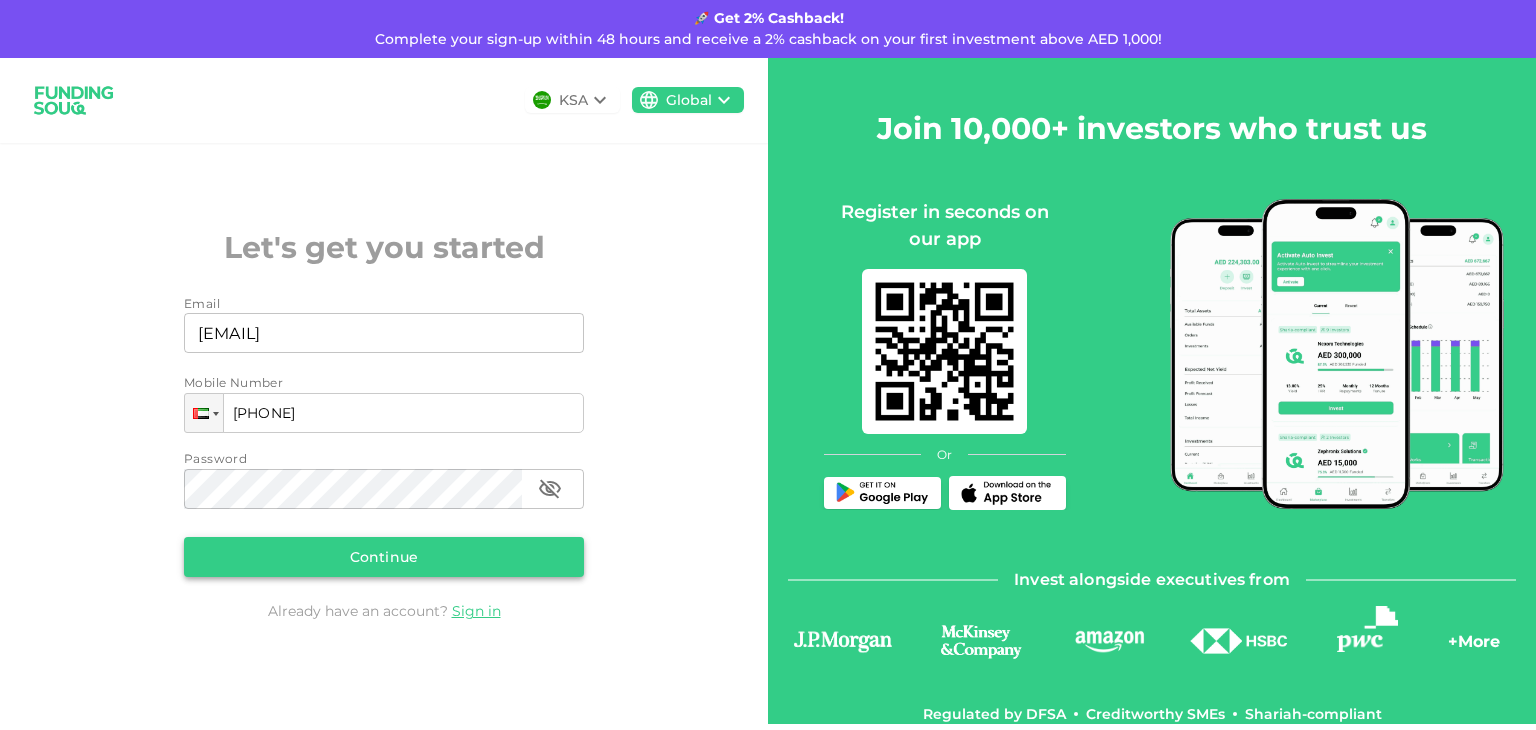 click on "Continue" at bounding box center (384, 557) 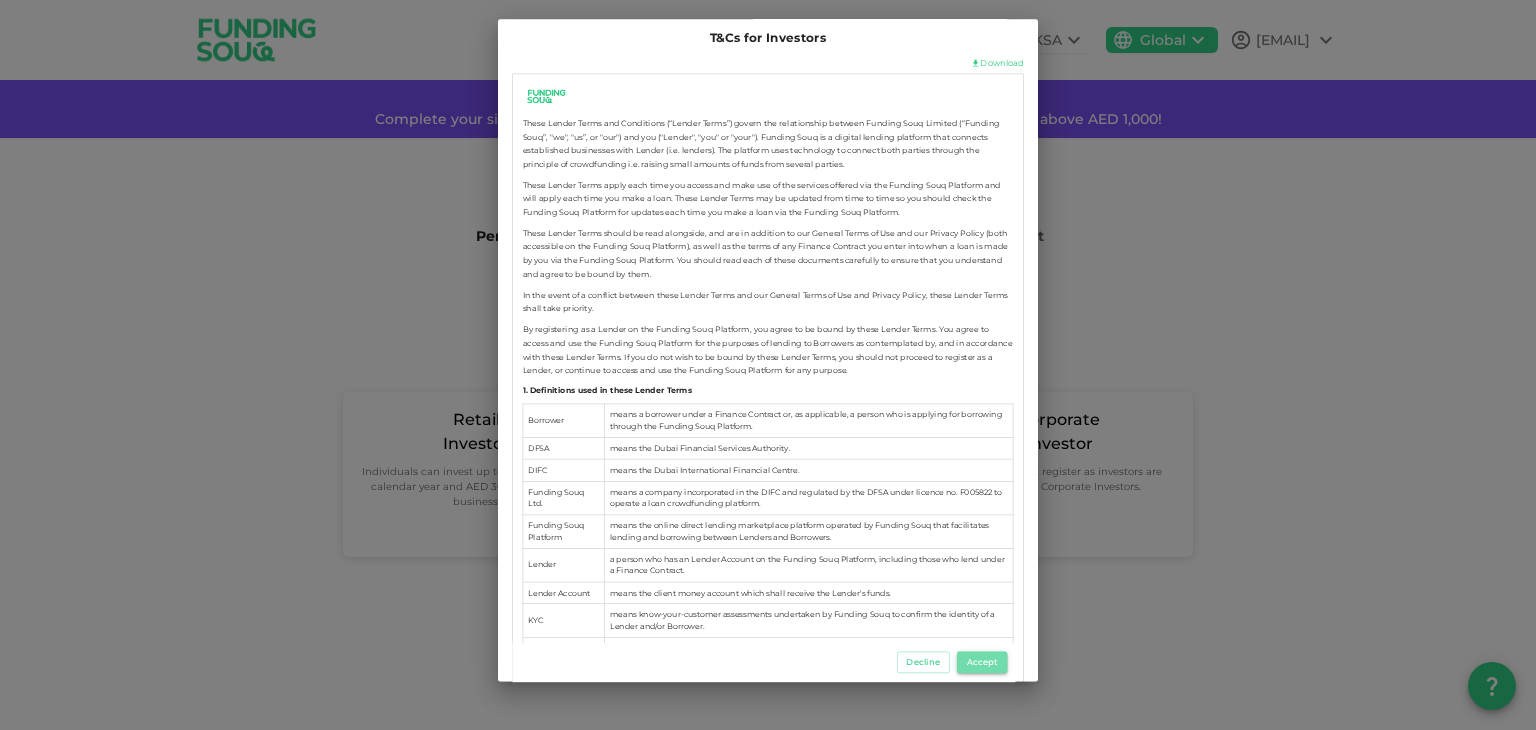 click on "Accept" at bounding box center (982, 663) 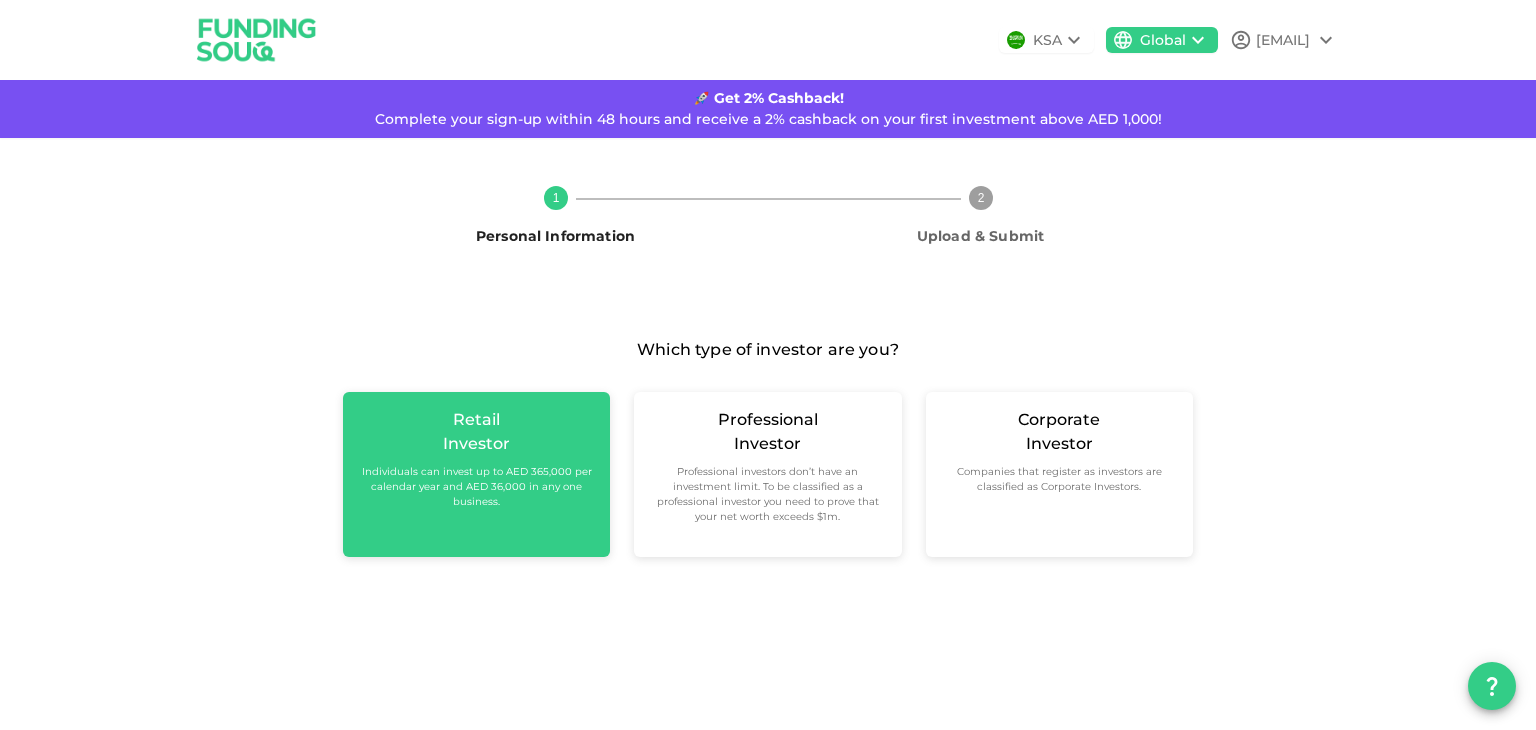 click on "Retail Investor Individuals can invest up to AED 365,000 per calendar year and AED 36,000 in any one business." at bounding box center [476, 458] 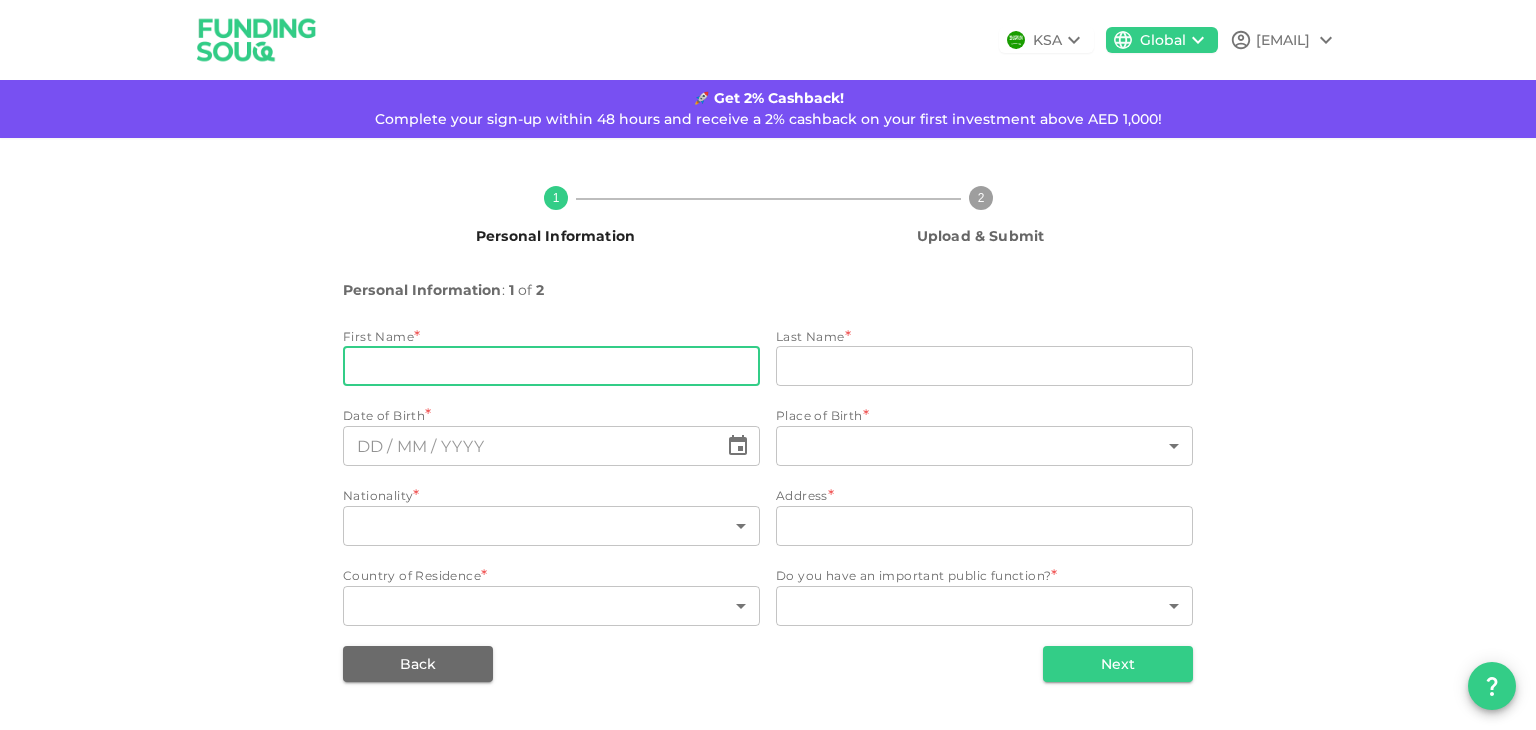 click on "firstName" at bounding box center (551, 366) 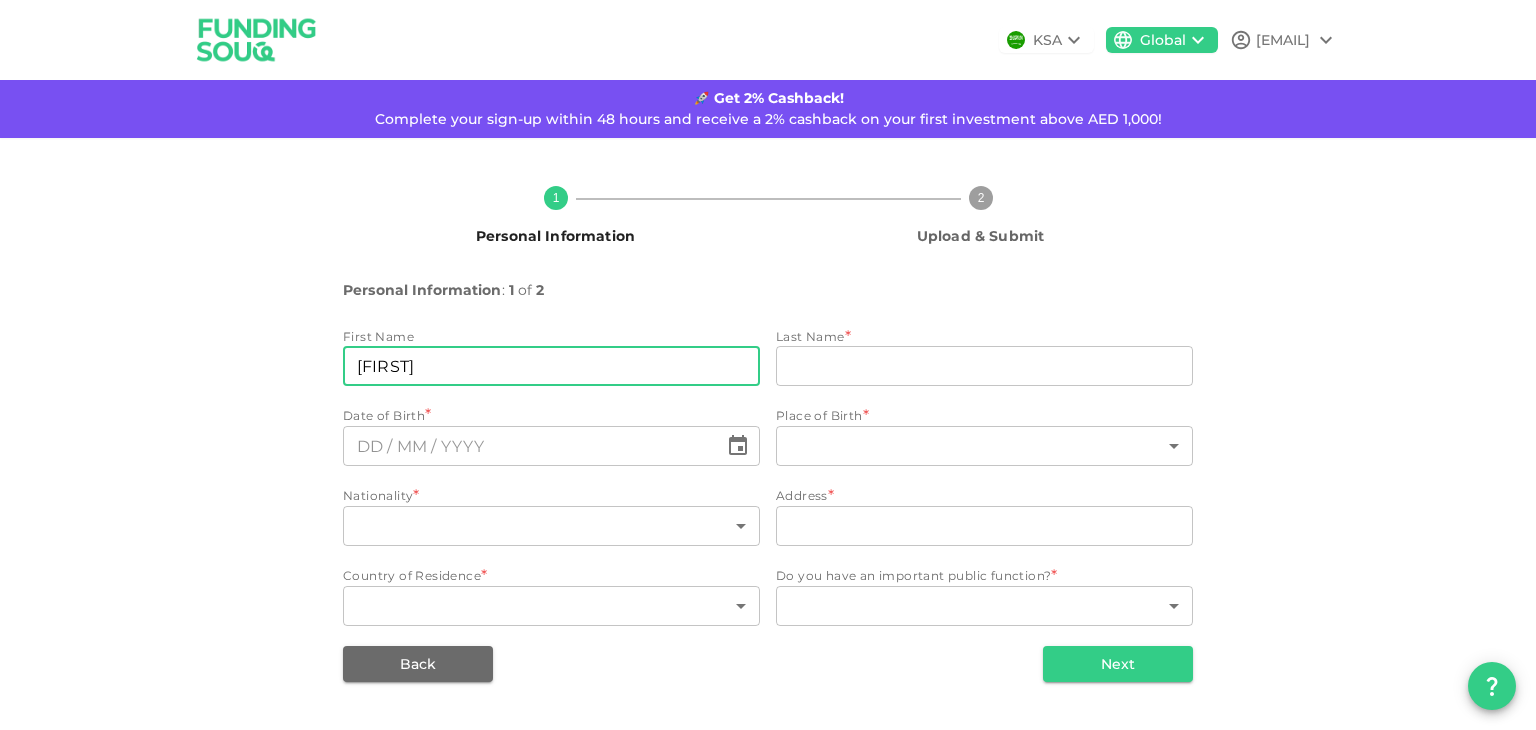 type on "[FIRST]" 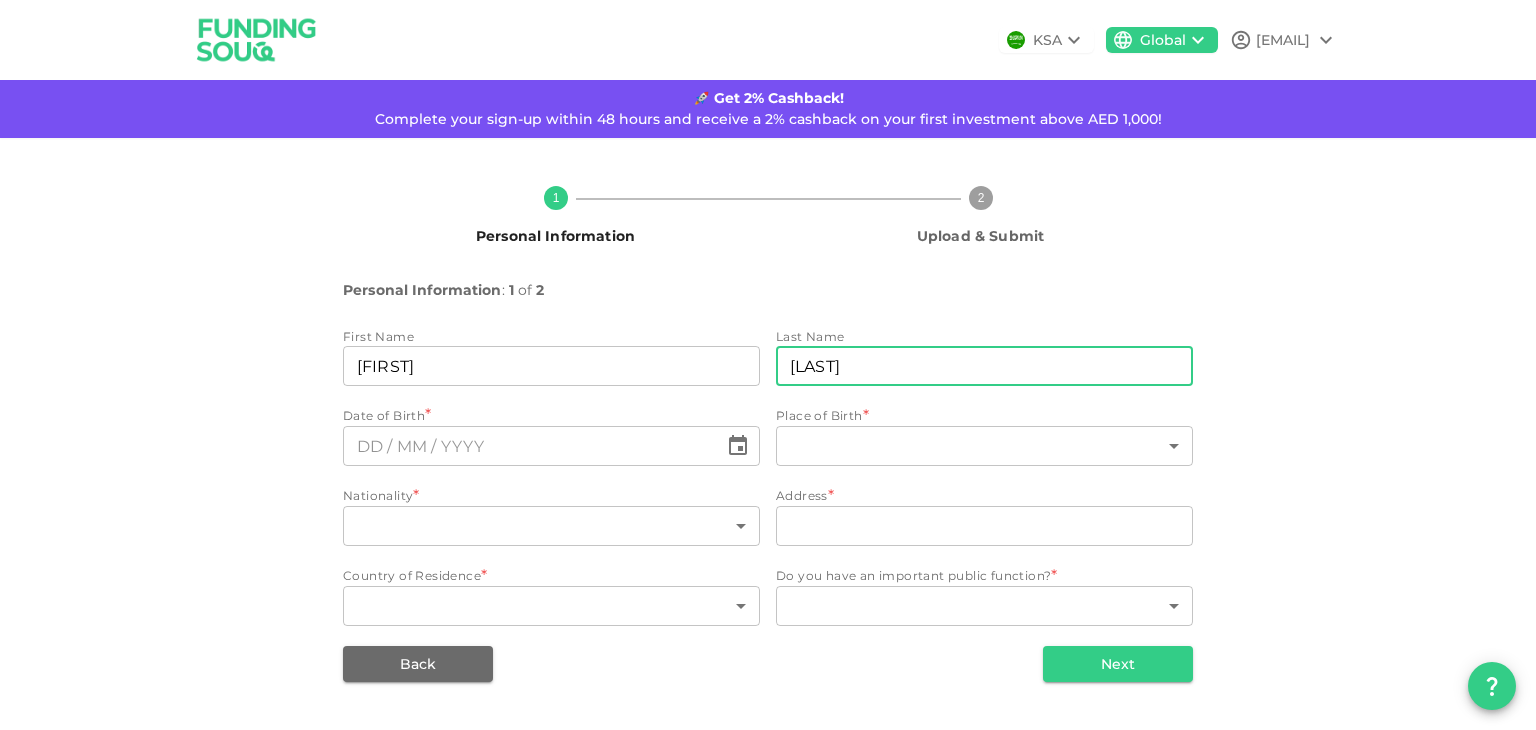 type on "[LAST]" 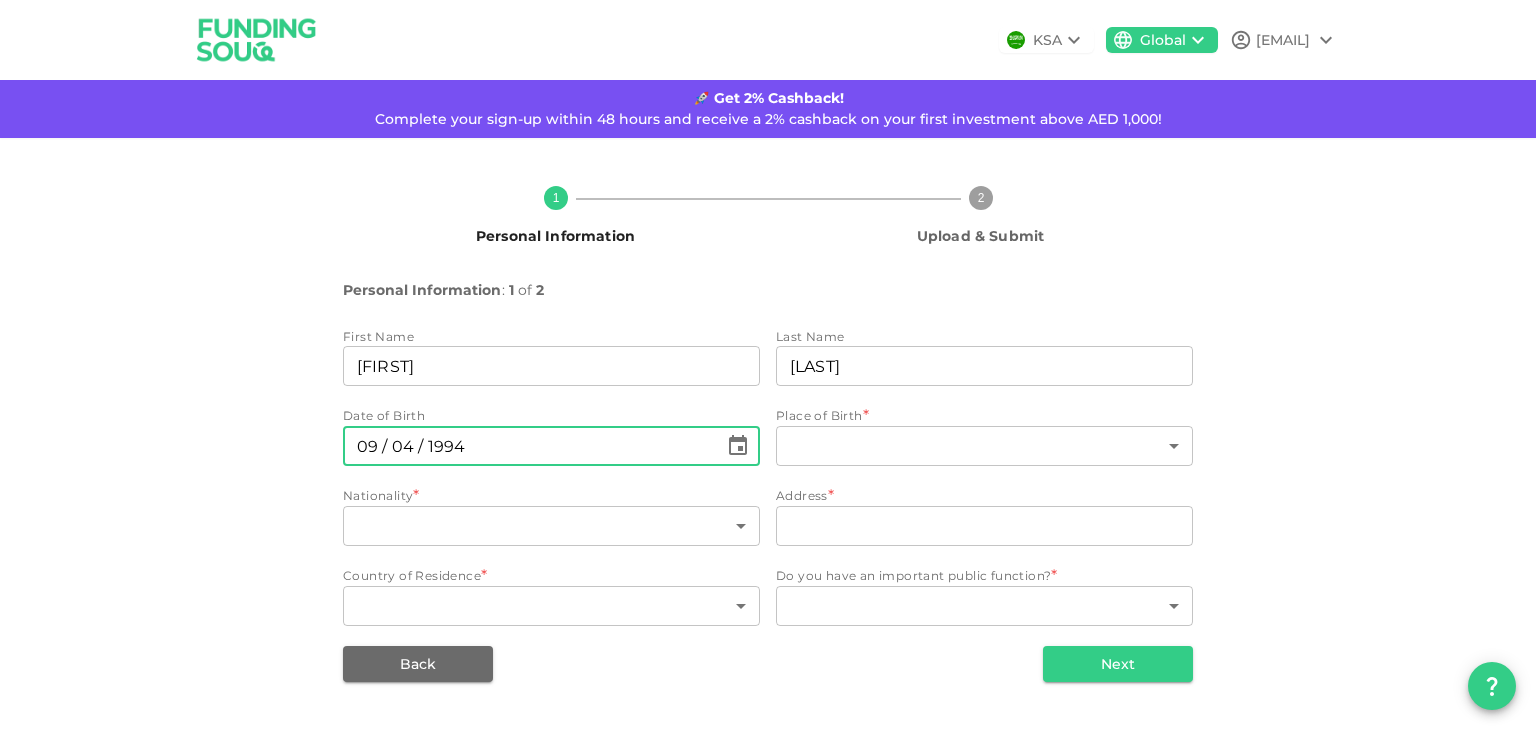 type on "⁦⁨09⁩ / ⁨04⁩ / ⁨1994⁩⁩" 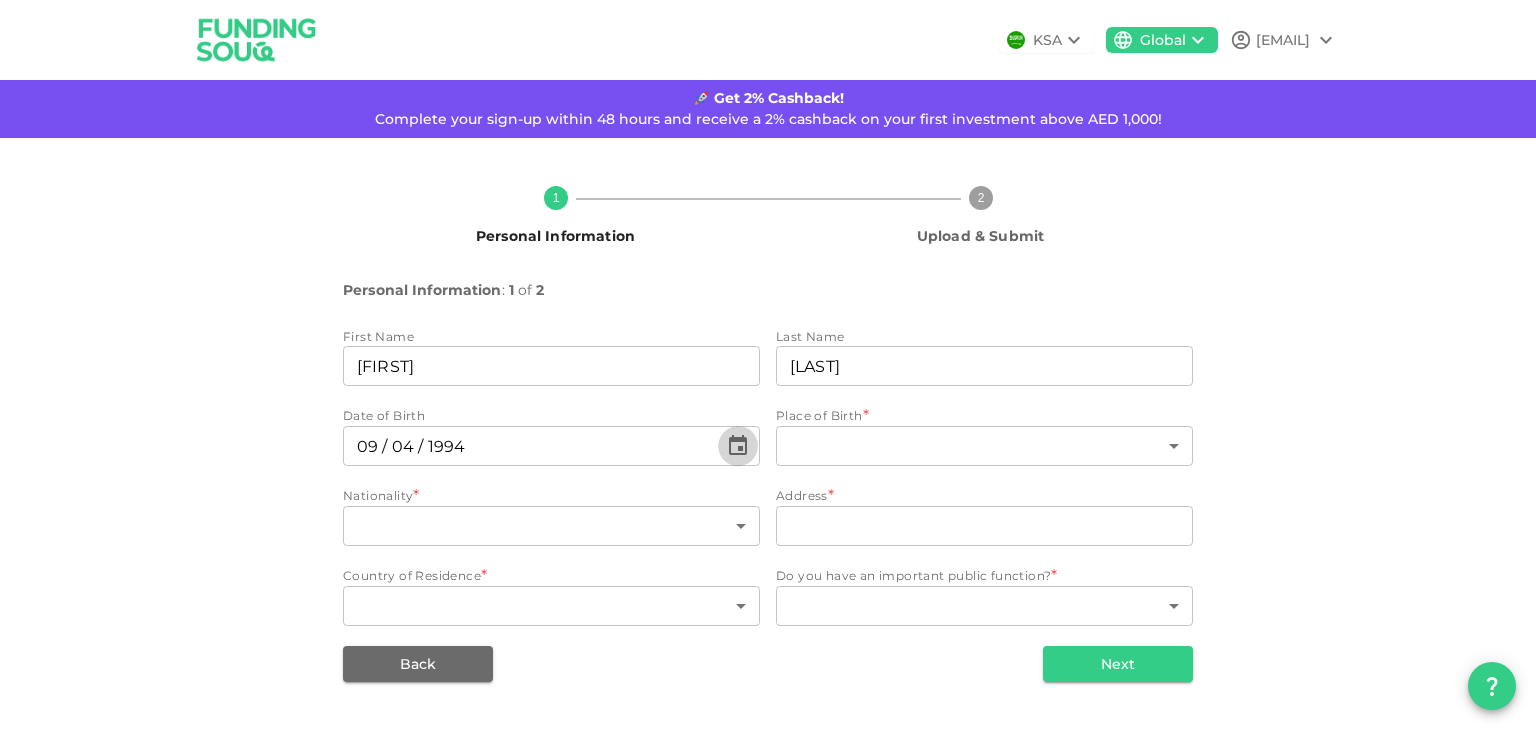 type 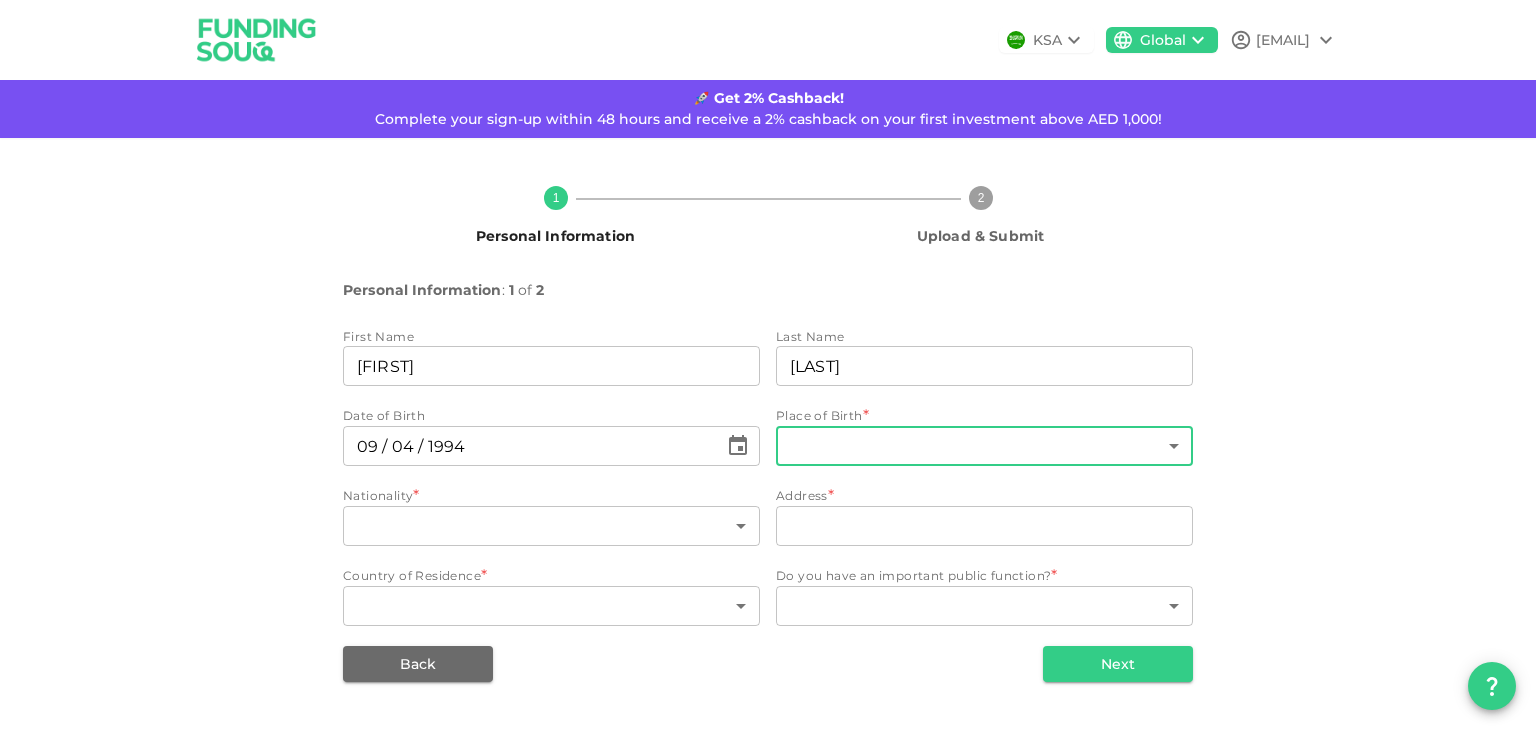click on "KSA Global [EMAIL] 🚀 Get 2% Cashback! Complete your sign-up within 48 hours and receive a 2% cashback on your first investment above AED 1,000! 1 Personal Information 2 Upload & Submit Personal Information : 1 of 2 First Name firstName [FIRST] firstName Last Name lastName [LAST] lastName Date of Birth ⁦⁨09⁩ / ⁨04⁩ / ⁨1994⁩⁩ ​ Place of Birth * ​ ​ Nationality * ​ ​ Address * address address Country of Residence * ​ ​ Do you have an important public function? * ​ ​ Back Next Interested in investing in Saudi? Switch to our Saudi platform for local opportunities. Sign Up Here" at bounding box center (768, 365) 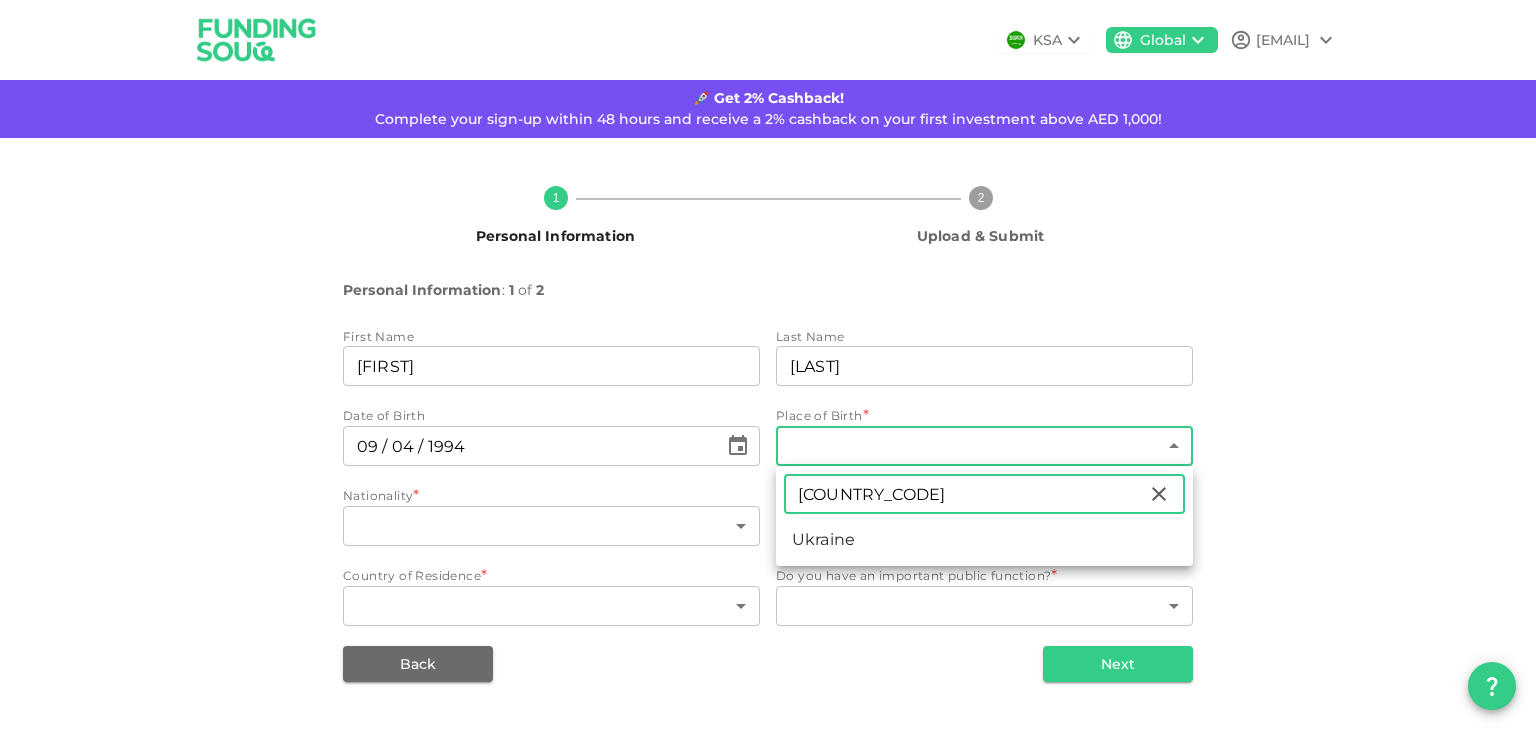 type on "[COUNTRY_CODE]" 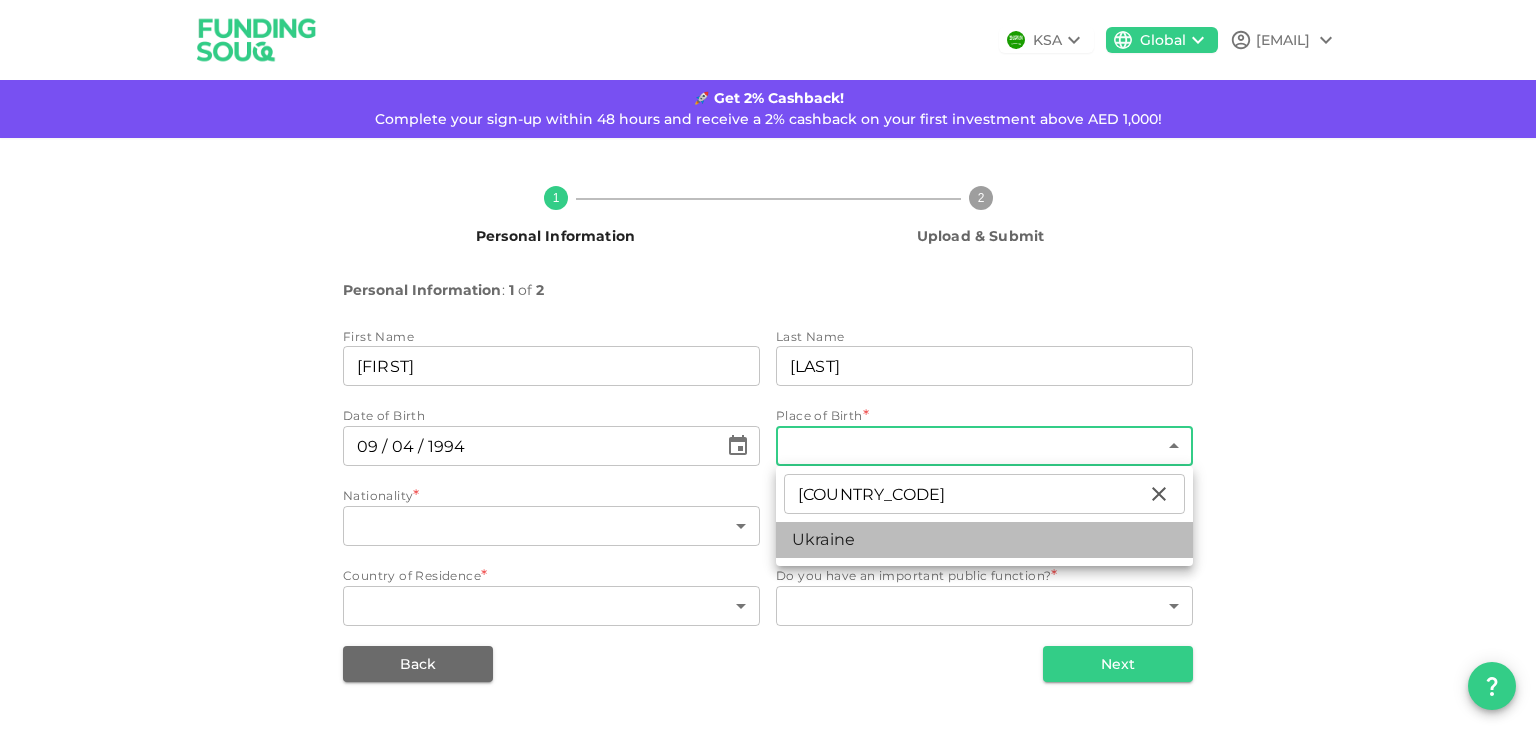 click on "Ukraine" at bounding box center [984, 540] 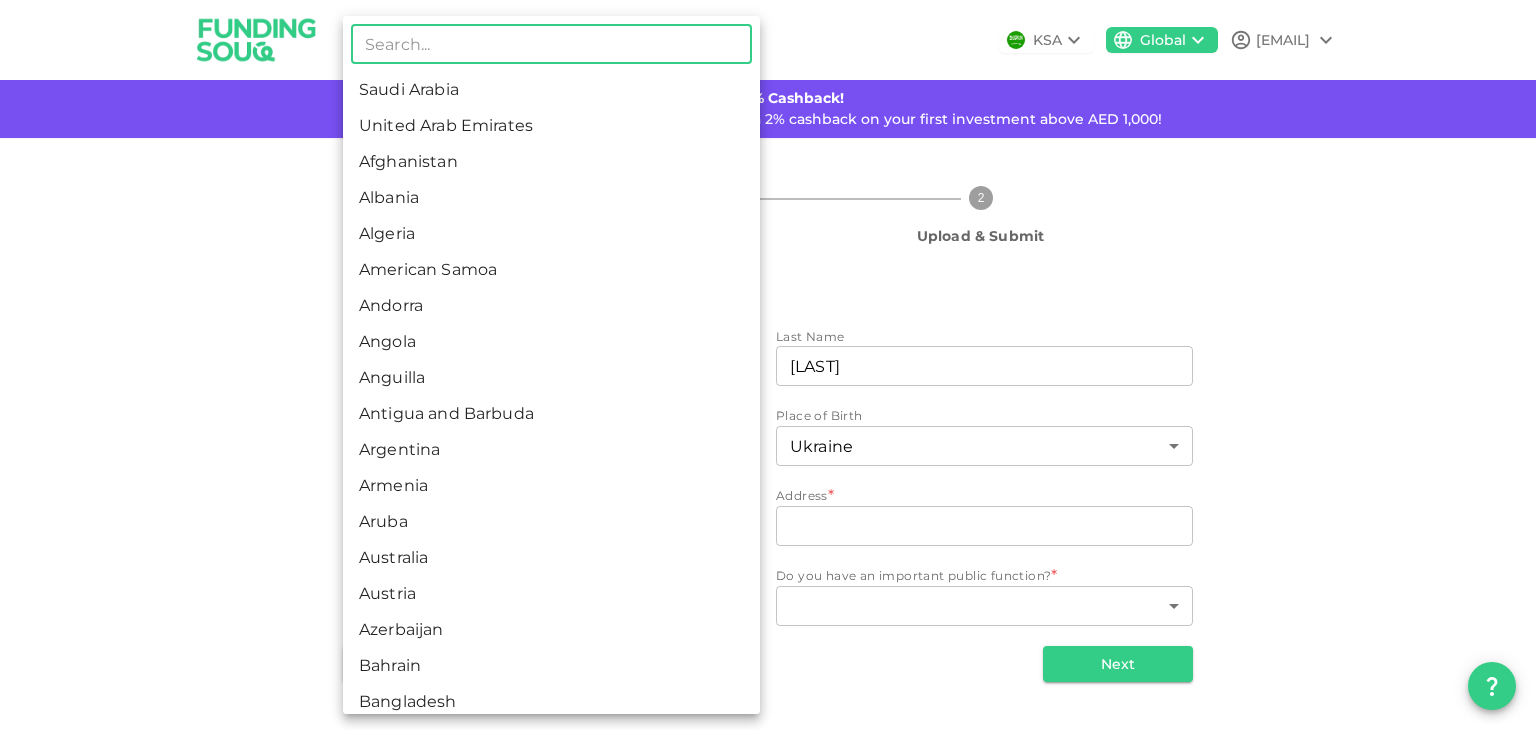 click on "KSA Global [EMAIL] 🚀 Get 2% Cashback! Complete your sign-up within 48 hours and receive a 2% cashback on your first investment above AED 1,000! 1 Personal Information 2 Upload & Submit Personal Information : 1 of 2 First Name firstName [FIRST] firstName Last Name lastName [LAST] lastName Date of Birth ⁦⁨09⁩ / ⁨04⁩ / ⁨1994⁩⁩ ​ Place of Birth * ​ ​ Nationality * ​ ​ Address * address address Country of Residence * ​ ​ Do you have an important public function? * ​ ​ Back Next Interested in investing in Saudi? Switch to our Saudi platform for local opportunities. Sign Up Here
​ Saudi Arabia United Arab Emirates Afghanistan Albania Algeria American Samoa Andorra Angola Anguilla Antigua and Barbuda Argentina Armenia Aruba Australia Austria Azerbaijan Bahrain Bangladesh Barbados Belarus Belgium Belize Benin Bermuda Bhutan Bolivia Bosnia and Herzegovina Botswana Brazil Brunei Bulgaria Burkina Faso Burundi Cambodia Chad" at bounding box center [768, 365] 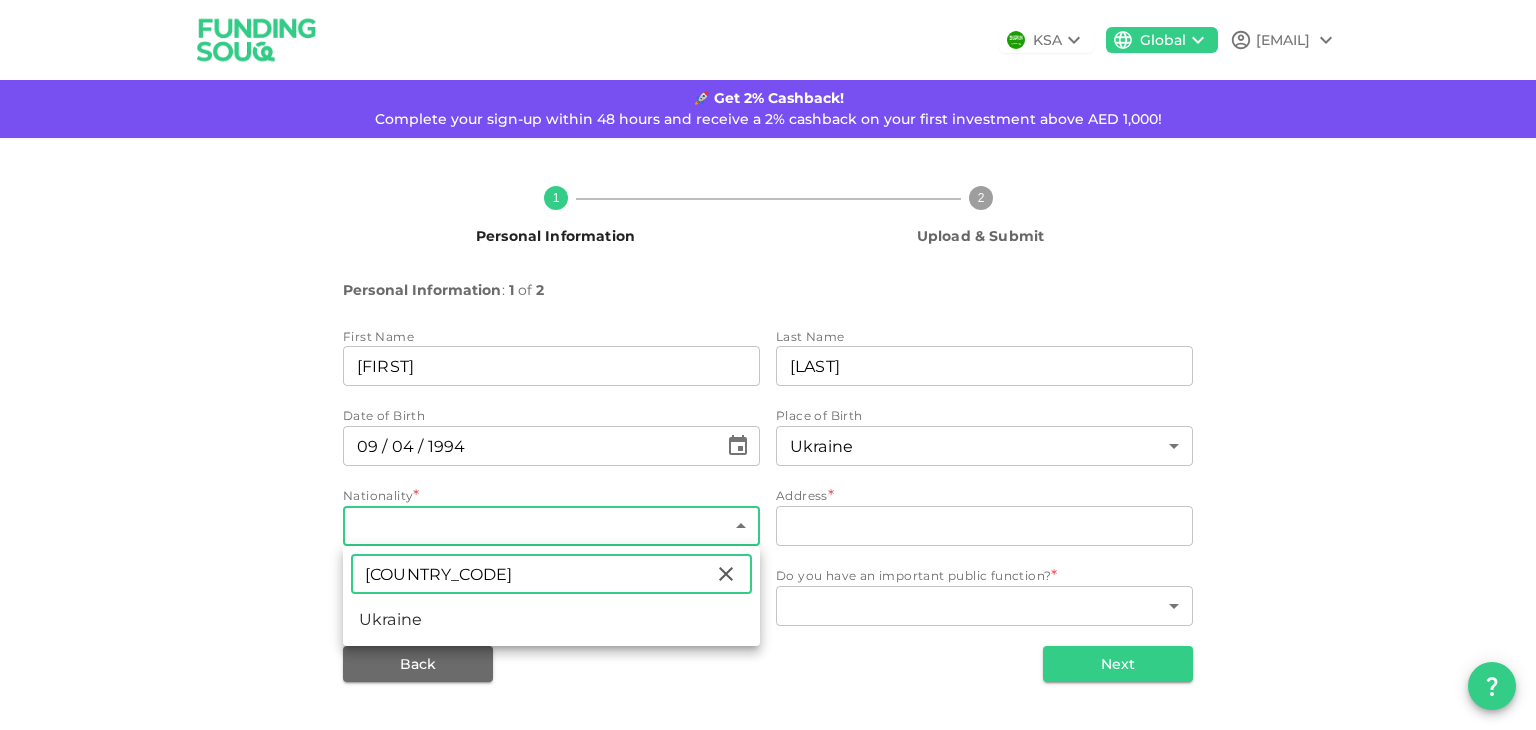 type on "[COUNTRY_CODE]" 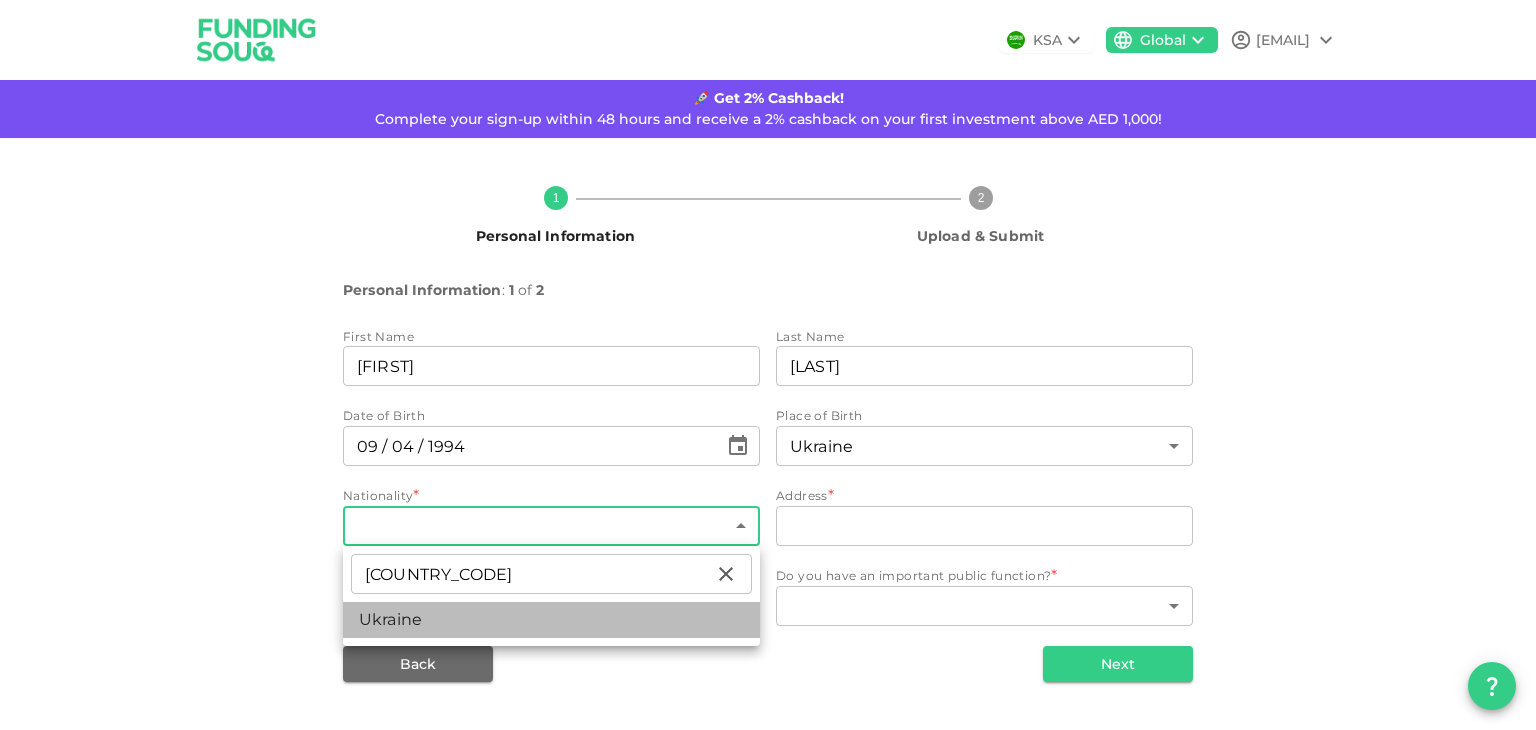 click on "Ukraine" at bounding box center [551, 620] 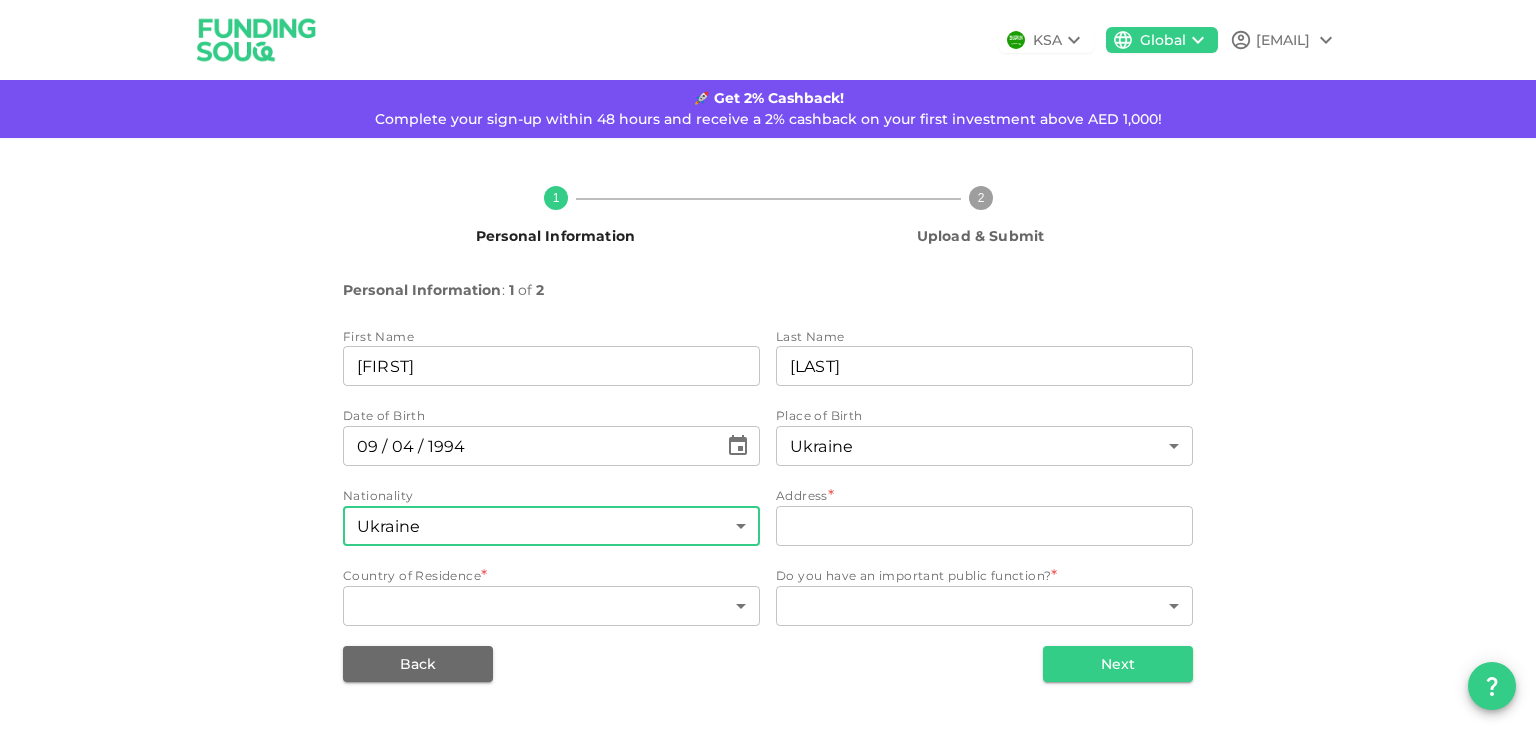 click on "address" at bounding box center (984, 526) 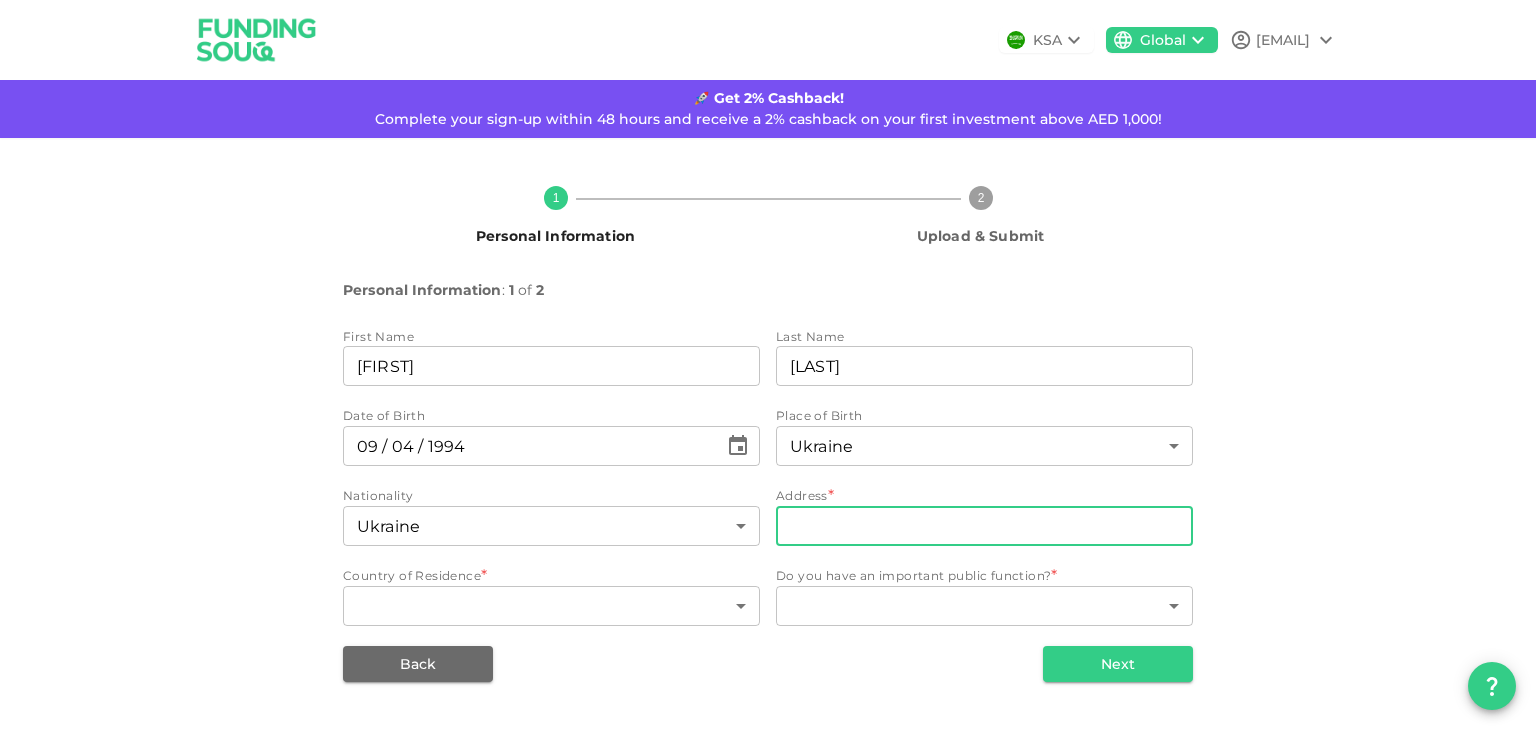 type on "Z" 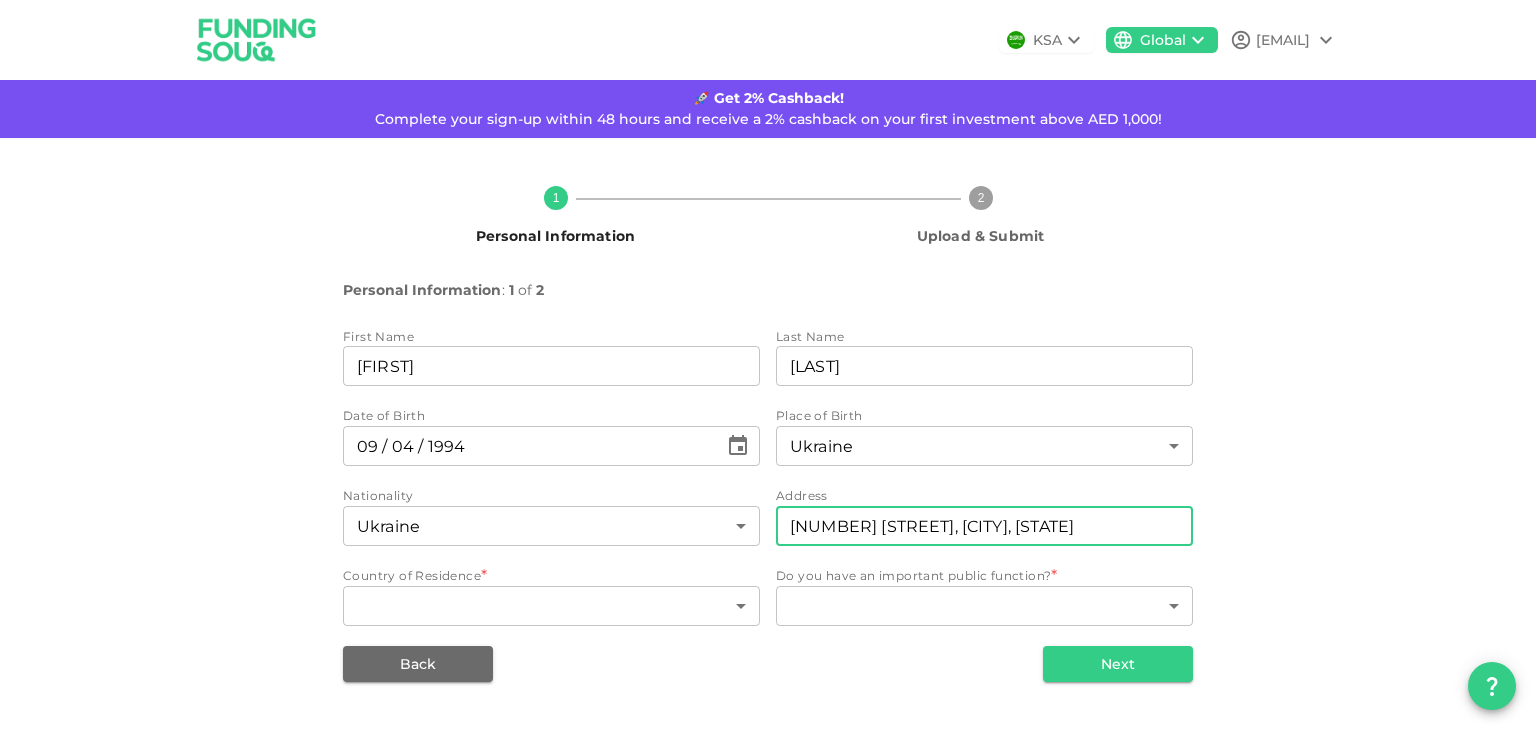 type on "[NUMBER] [STREET], [CITY], [STATE]" 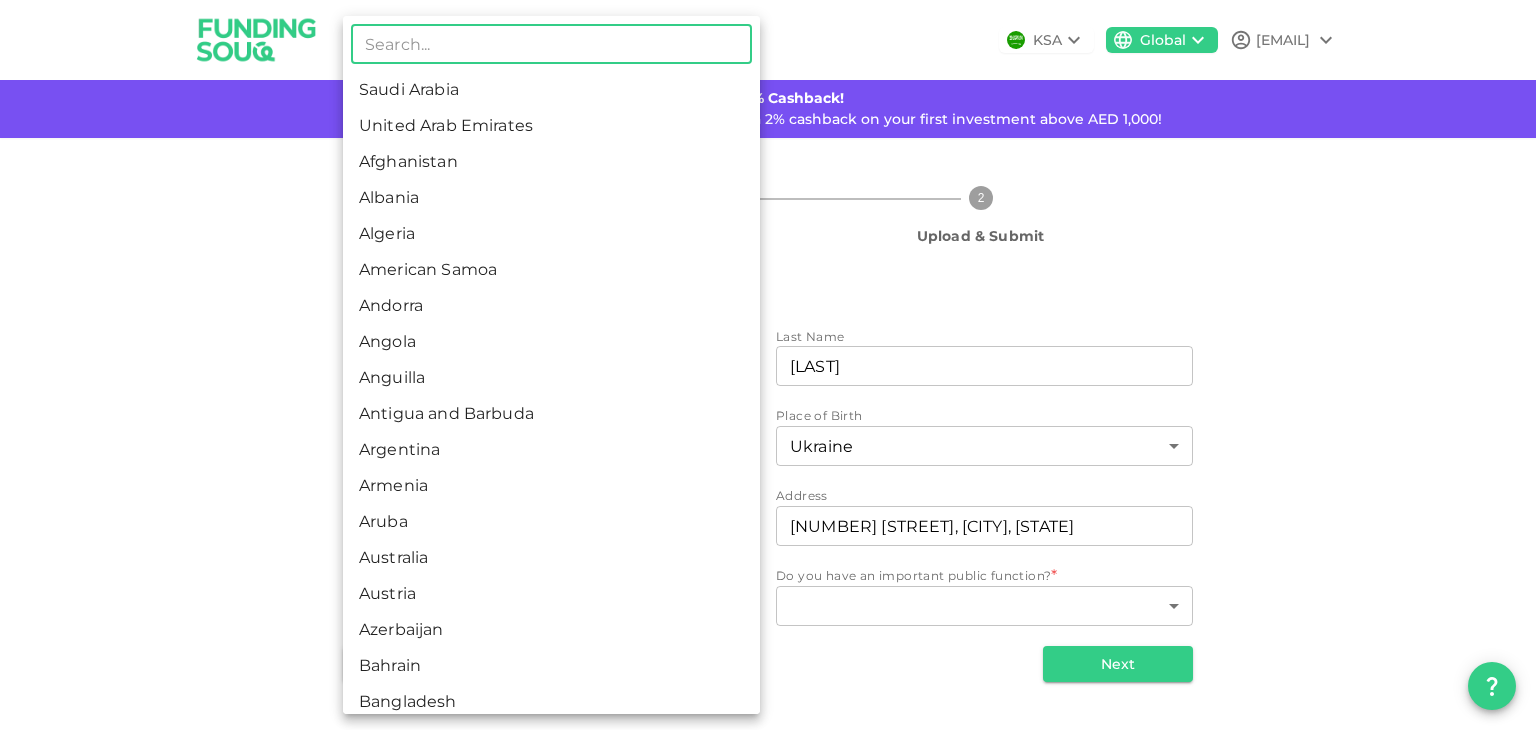 click on "KSA Global [EMAIL] 🚀 Get 2% Cashback! Complete your sign-up within 48 hours and receive a 2% cashback on your first investment above AED 1,000! 1 Personal Information 2 Upload & Submit Personal Information : 1 of 2 First Name firstName [FIRST] firstName Last Name lastName [LAST] lastName Date of Birth ⁦⁨09⁩ / ⁨04⁩ / ⁨1994⁩⁩ ​ Place of Birth [COUNTRY] 206 ​ Nationality [COUNTRY] 206 ​ Address address [NUMBER] [STREET], [CITY], [STATE] address Country of Residence * ​ ​ Do you have an important public function? * ​ ​ Back Next Interested in investing in Saudi? Switch to our Saudi platform for local opportunities. Sign Up Here
​ Saudi Arabia United Arab Emirates Afghanistan Albania Algeria American Samoa Andorra Angola Anguilla Antigua and Barbuda Argentina Armenia Aruba Australia Austria Azerbaijan Bahrain Bangladesh Belarus Belgium Belize Benin Bermuda Bhutan Bolivia Bosnia and Herzegovina Botswana Brazil Brunei Bulgaria Chad" at bounding box center [768, 365] 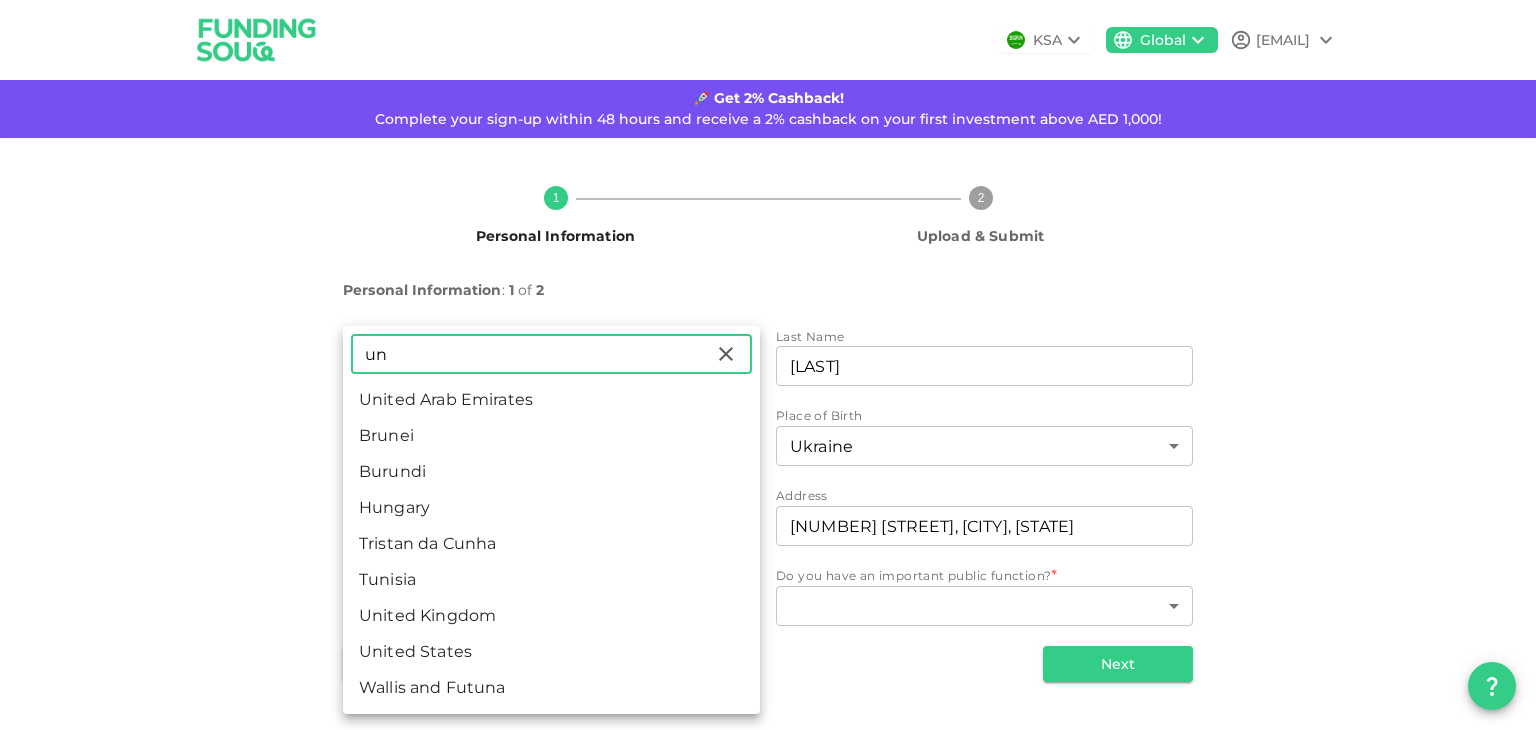 type on "un" 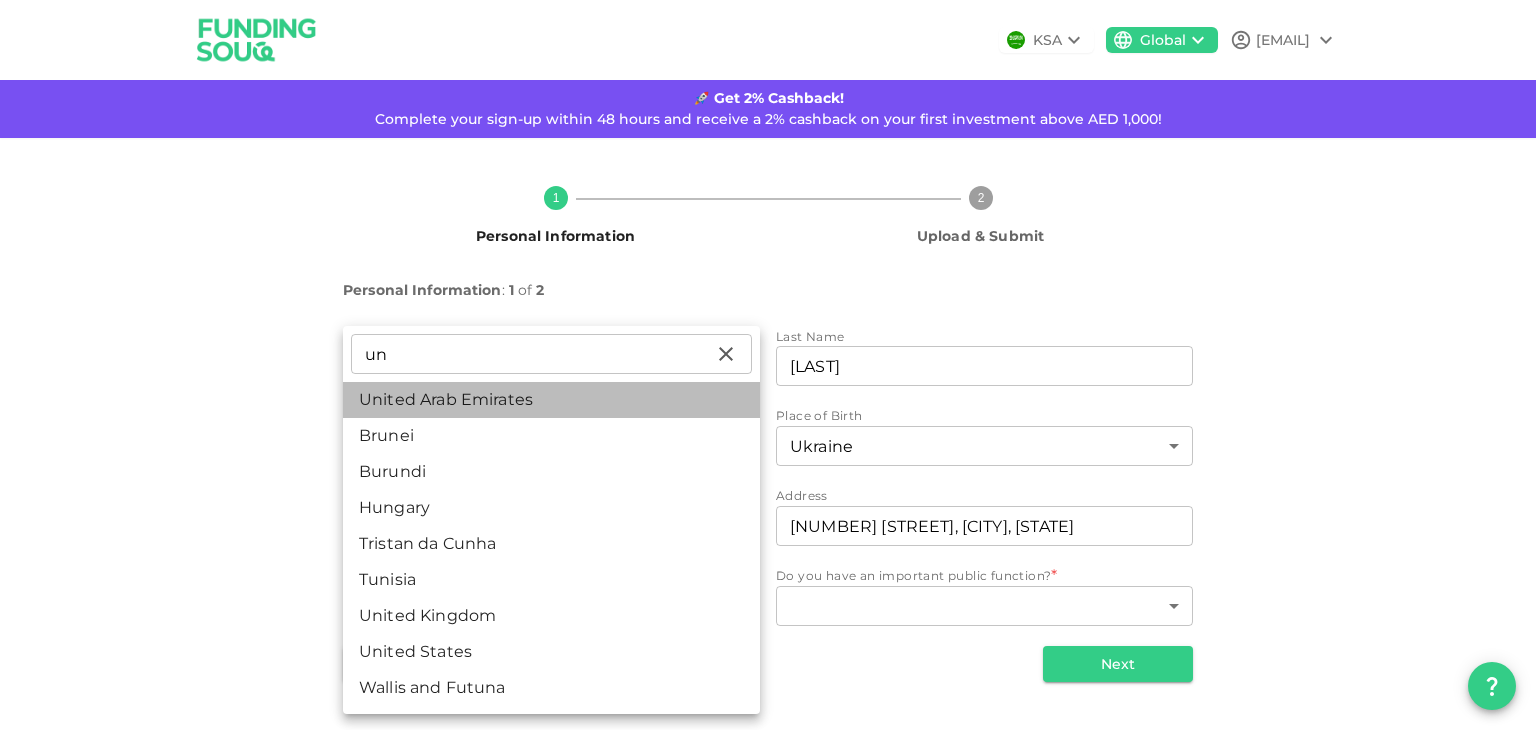 click on "United Arab Emirates" at bounding box center (551, 400) 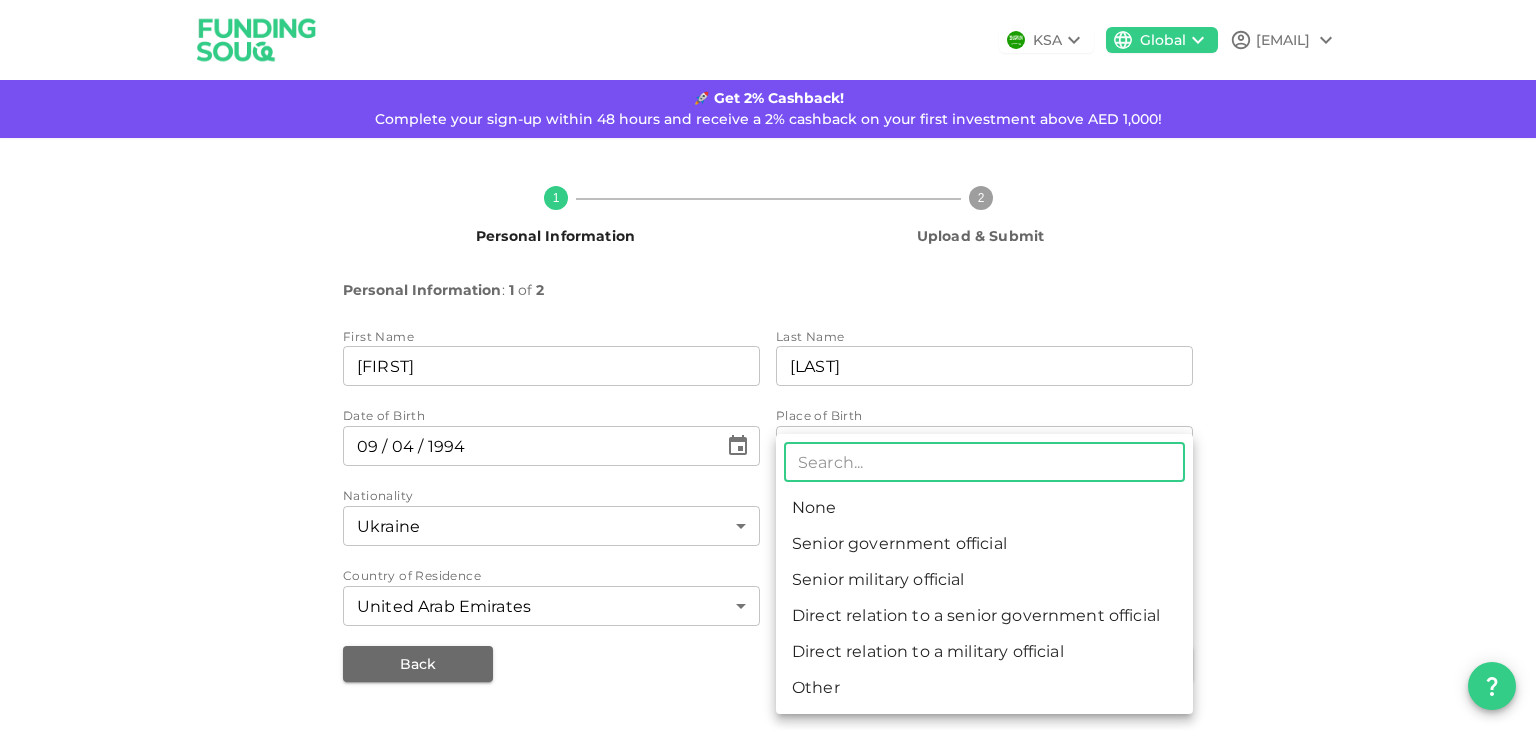 click on "KSA Global [EMAIL] 🚀 Get 2% Cashback! Complete your sign-up within 48 hours and receive a 2% cashback on your first investment above AED 1,000! 1 Personal Information 2 Upload & Submit Personal Information : 1 of 2 First Name firstName [FIRST] firstName Last Name lastName [LAST] lastName Date of Birth ⁦[DATE]⁩ ​ Place of Birth [COUNTRY] 206 ​ Nationality [COUNTRY] 206 ​ Address address 3b Zahra Breeze, [CITY], [CITY] address ​ Country of Residence [COUNTRY] 2 ​ Do you have an important public function? * ​ ​ Back Next Interested in investing in Saudi? Switch to our Saudi platform for local opportunities. Sign Up Here ​ None Senior government official Senior military official Direct relation to a senior government official Direct relation to a military official Other" at bounding box center (768, 365) 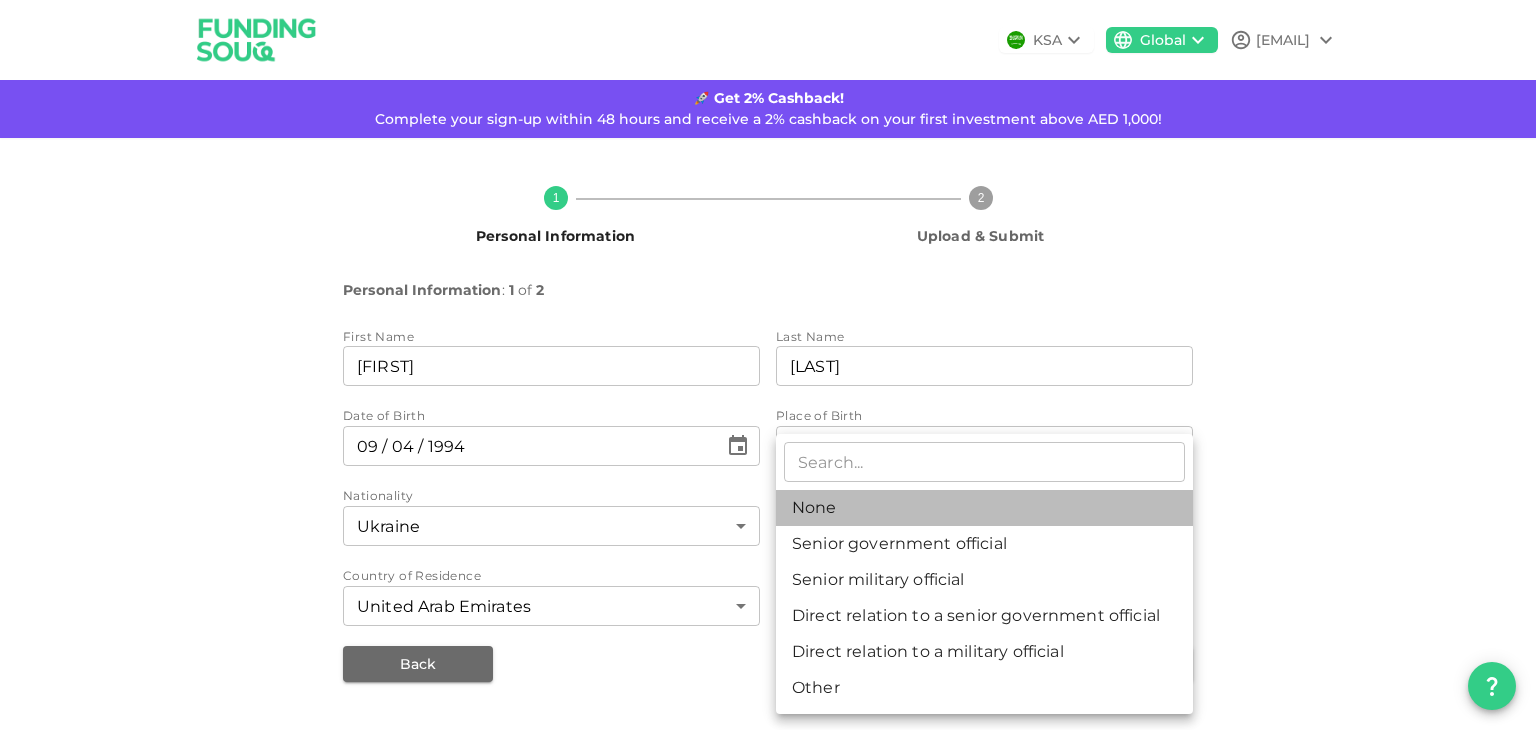 click on "None" at bounding box center [984, 508] 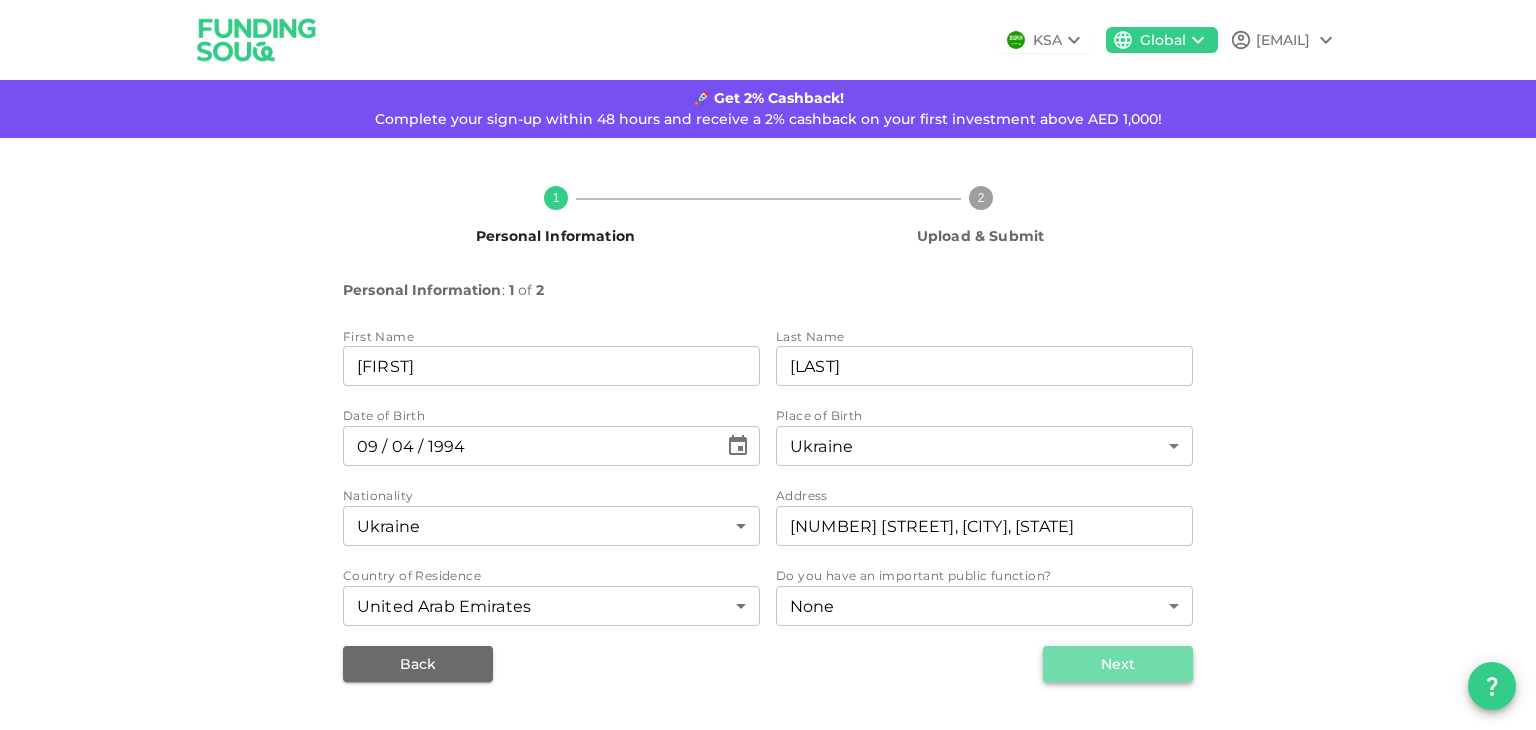 click on "Next" at bounding box center (1118, 664) 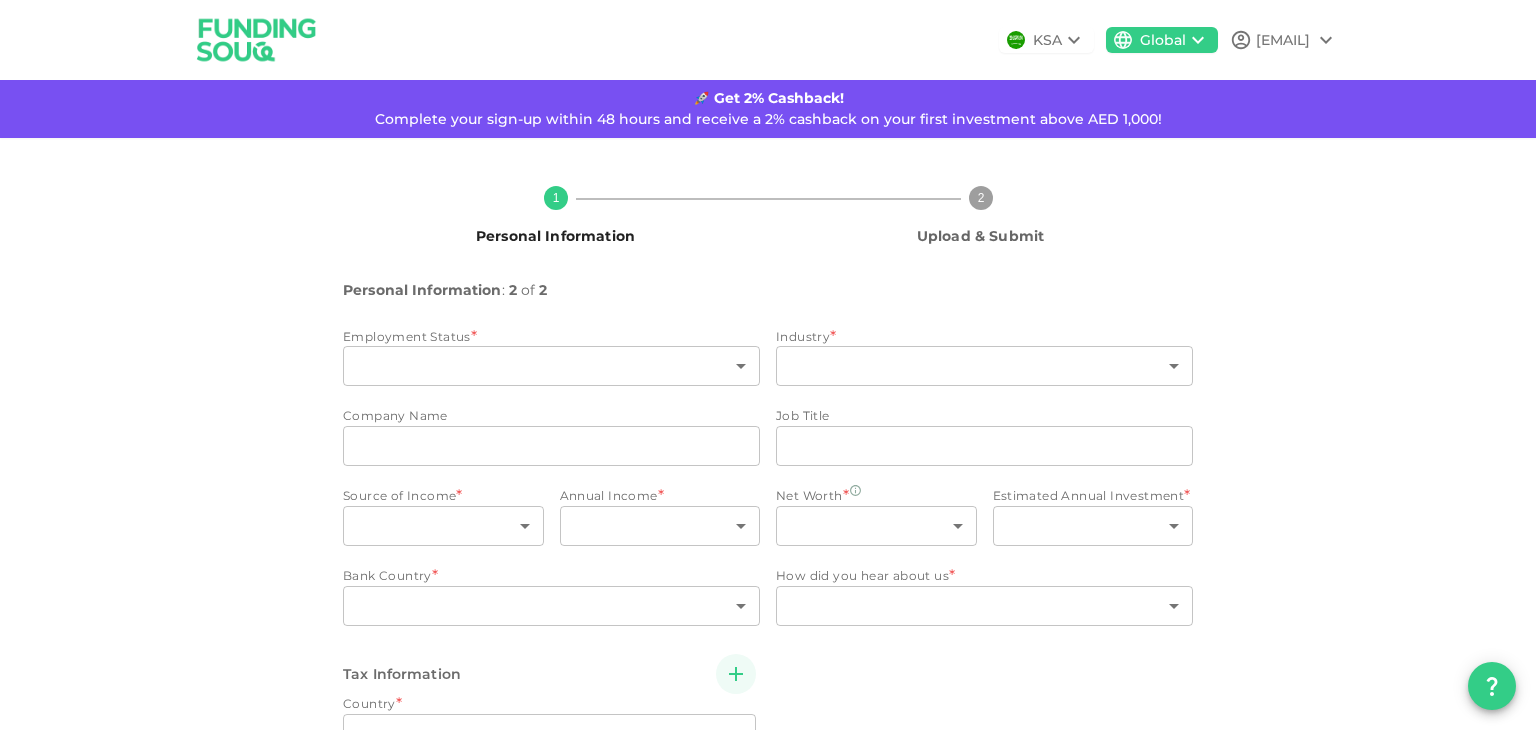 type on "2" 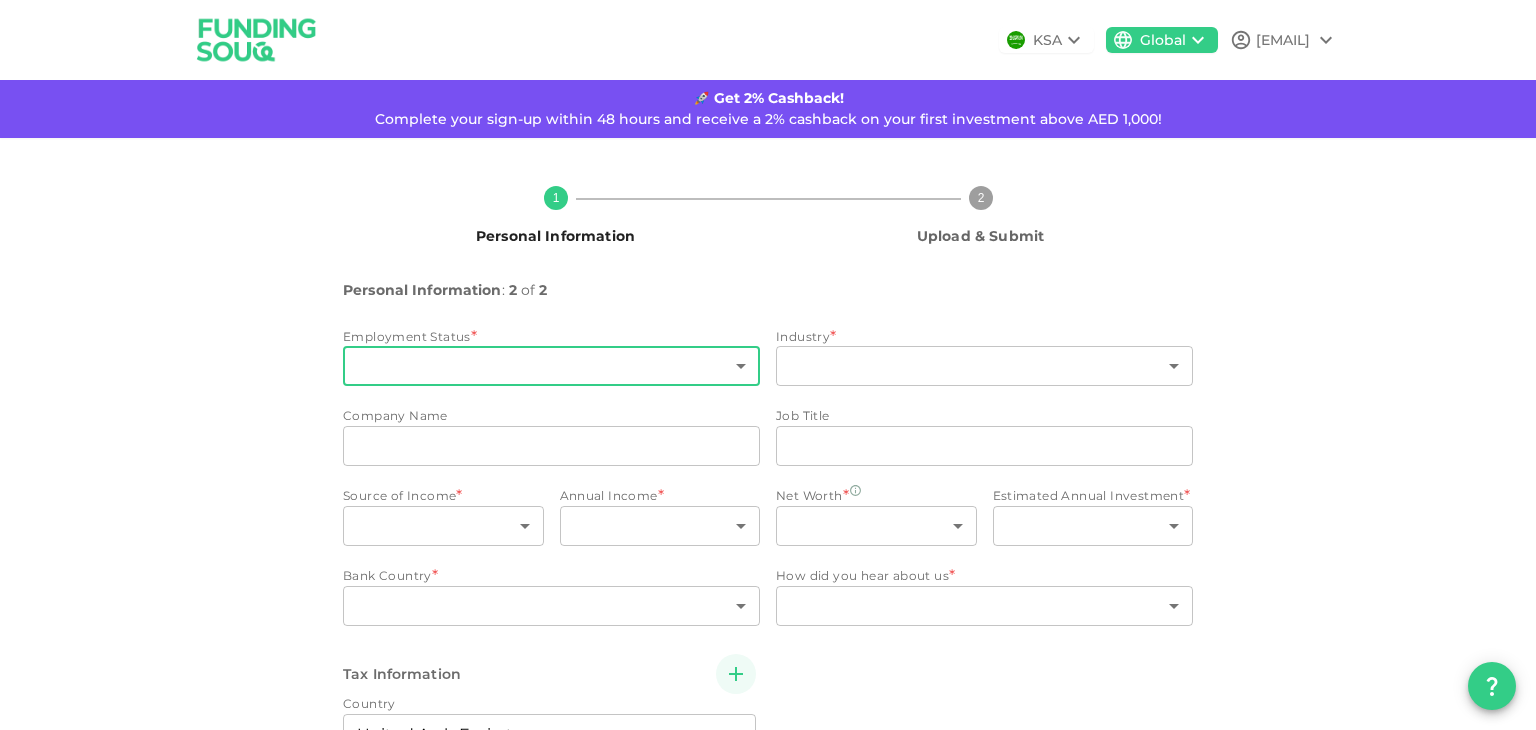 click on "KSA Global [EMAIL] 🚀 Get 2% Cashback! Complete your sign-up within 48 hours and receive a 2% cashback on your first investment above AED 1,000! 1 Personal Information 2 Upload & Submit Personal Information : 2 of 2 Employment Status * ​ ​ Industry * ​ ​ Company Name companyName companyName Job Title jobTitle jobTitle Source of Income * ​ ​ Annual Income * ​ ​ Net Worth * ​ ​ Estimated Annual Investment * ​ ​ Bank Country * ​ ​ How did you hear about us * ​ ​ Tax Information Country United Arab Emirates 2 ​ Do you have a tax ID in this country Yes No Why not My country does not issue any tax-ID 1 ​ Back Next" at bounding box center (768, 365) 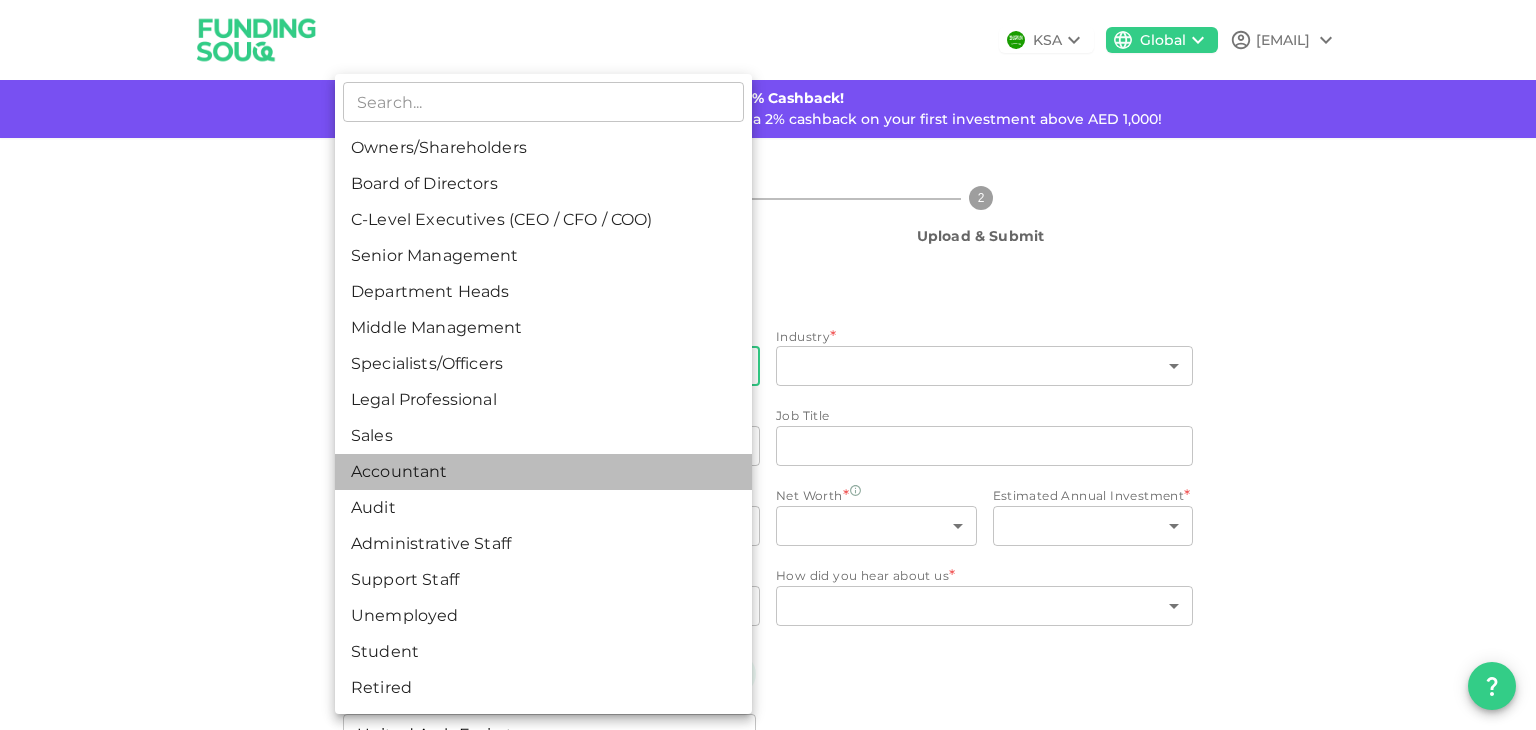 click on "Accountant" at bounding box center [543, 472] 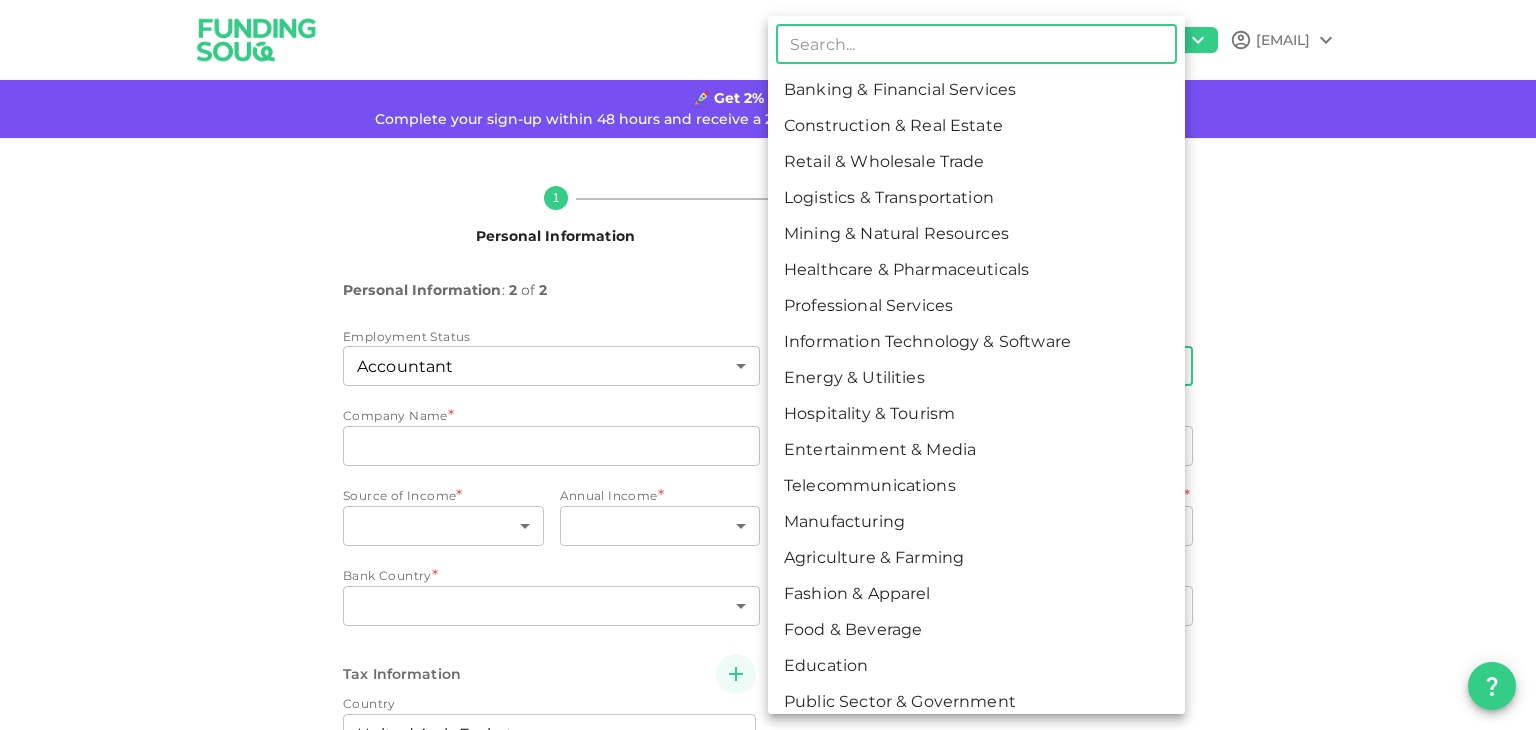 click on "KSA Global [EMAIL] 🚀 Get 2% Cashback! Complete your sign-up within 48 hours and receive a 2% cashback on your first investment above AED 1,000! 1 Personal Information 2 Upload & Submit Personal Information : 2 of 2 Employment Status * ​ ​ Industry * ​ ​ Company Name companyName companyName Job Title jobTitle jobTitle Source of Income * ​ ​ Annual Income * ​ ​ Net Worth * ​ ​ Estimated Annual Investment * ​ ​ Bank Country * ​ ​ How did you hear about us * ​ ​ Tax Information Country United Arab Emirates 2 ​ Do you have a tax ID in this country Yes No Why not My country does not issue any tax-ID 1 ​ Back Next
​ Banking & Financial Services Construction & Real Estate Retail & Wholesale Trade Logistics & Transportation Mining & Natural Resources Healthcare & Pharmaceuticals Professional Services Information Technology & Software Energy & Utilities Hospitality & Tourism Entertainment & Media Manufacturing" at bounding box center [768, 365] 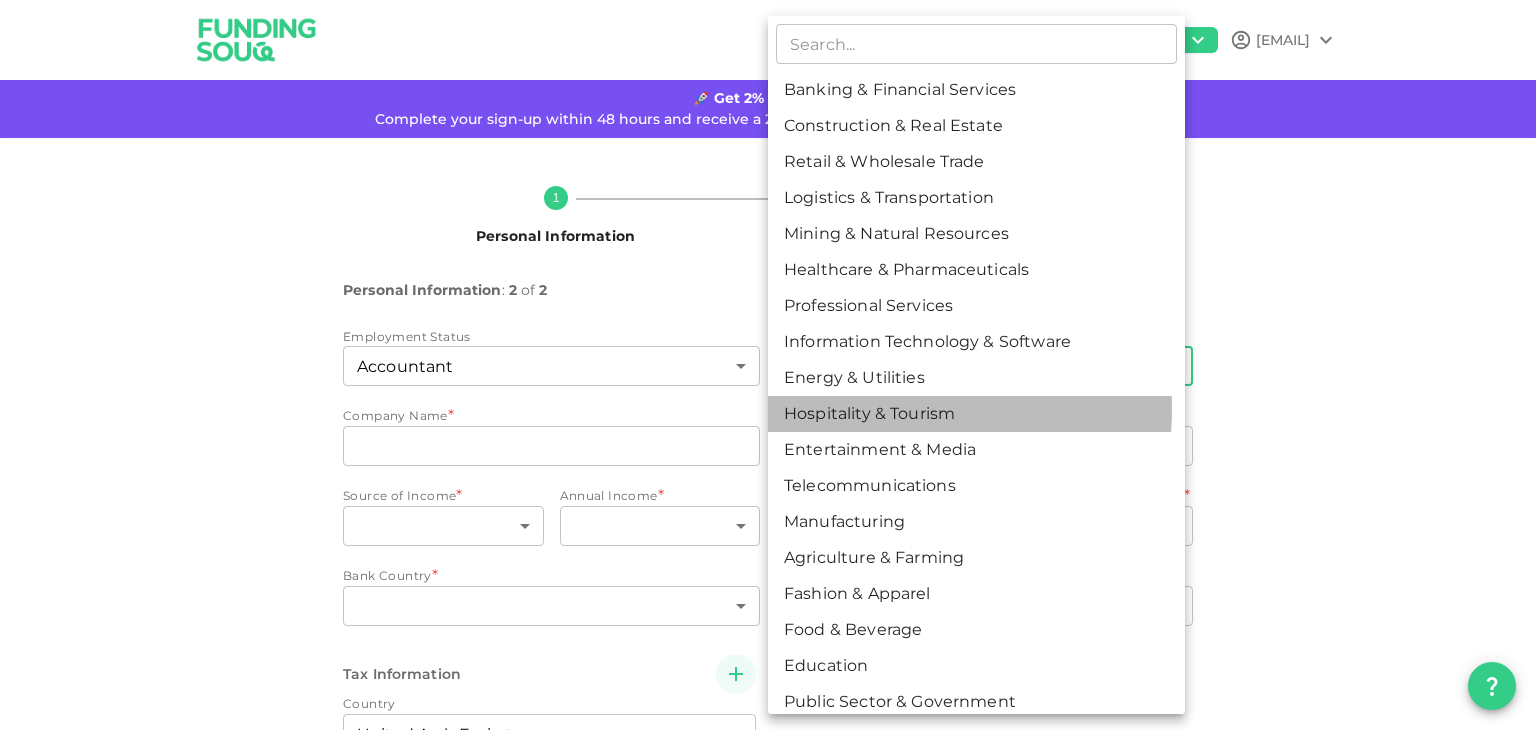 click on "Hospitality & Tourism" at bounding box center [976, 414] 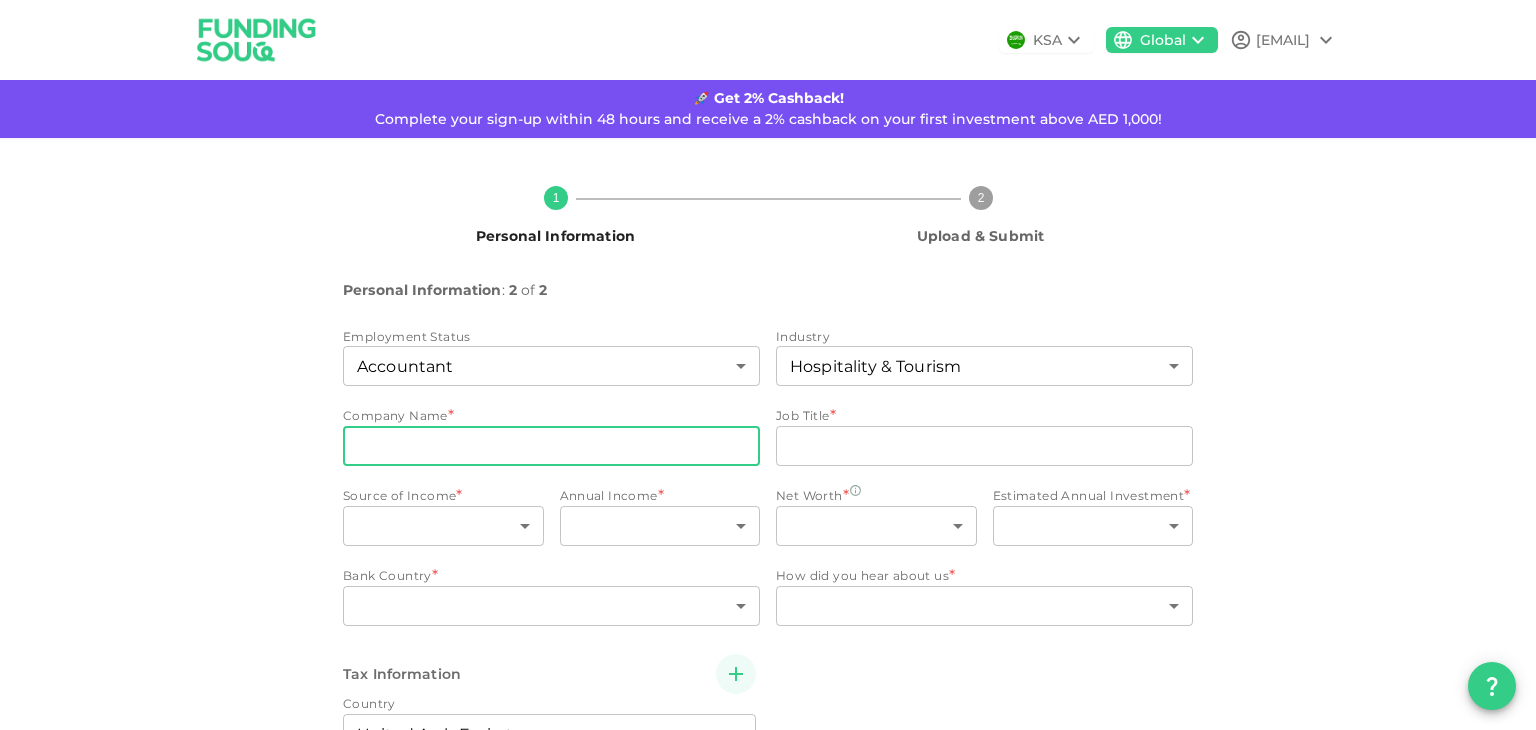 click on "companyName" at bounding box center [551, 446] 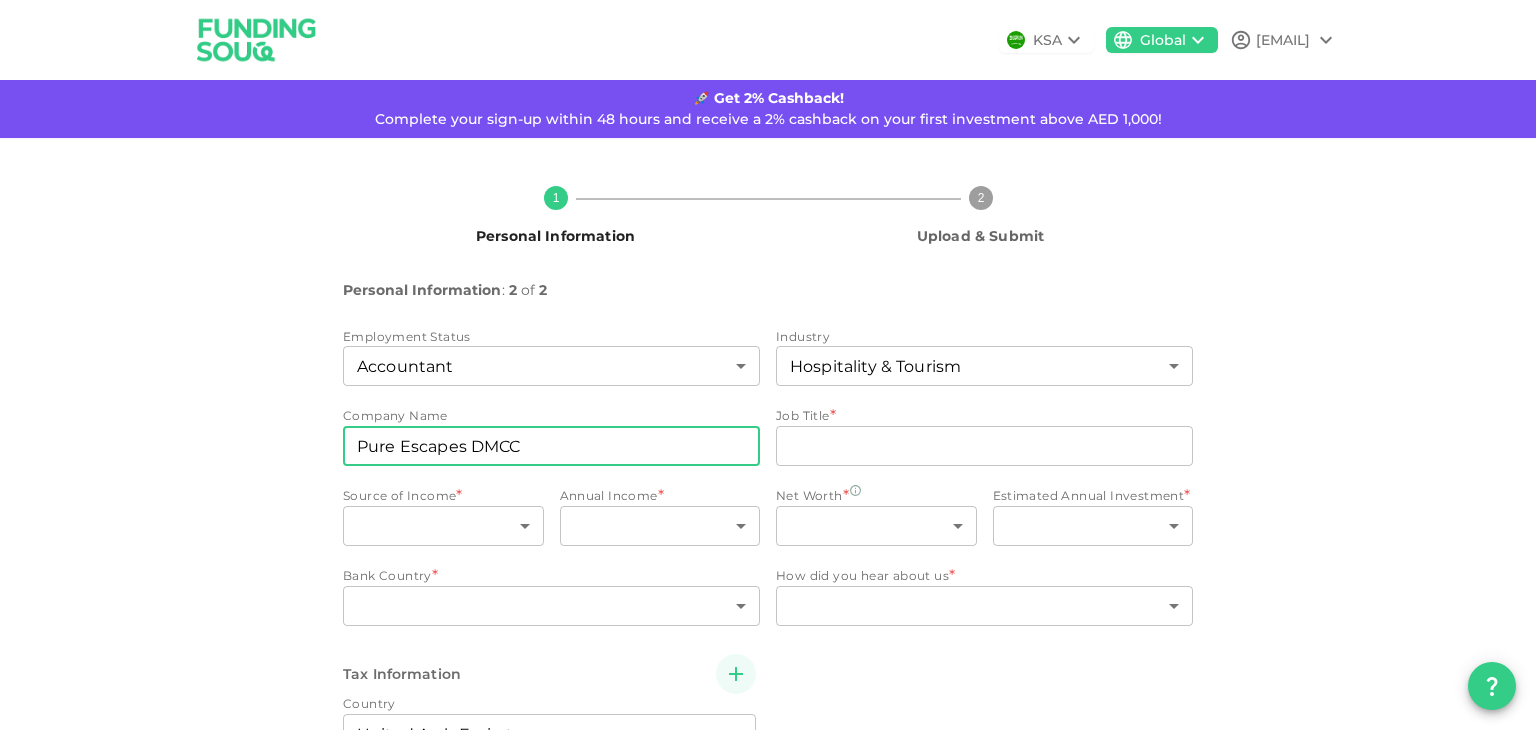 type on "Pure Escapes DMCC" 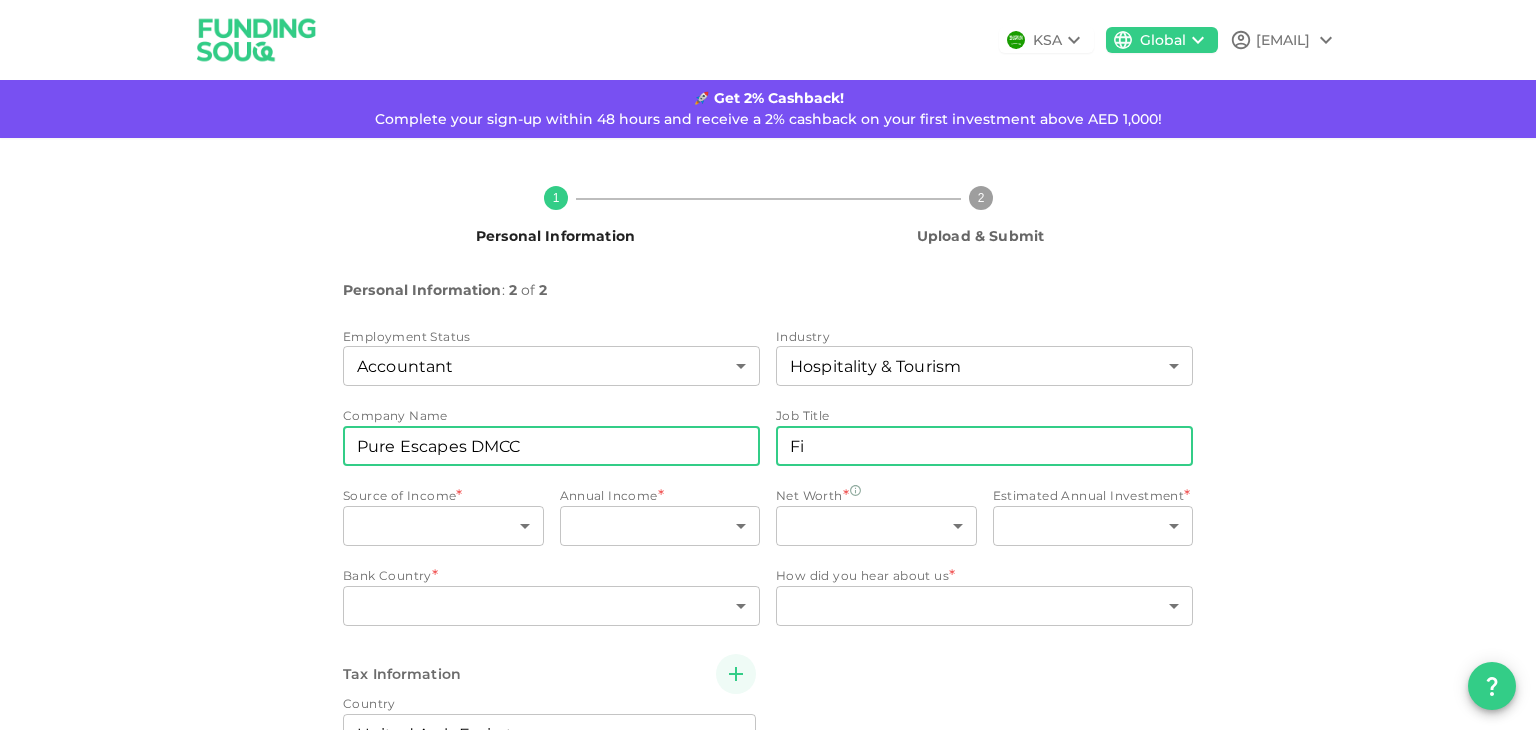 type on "F" 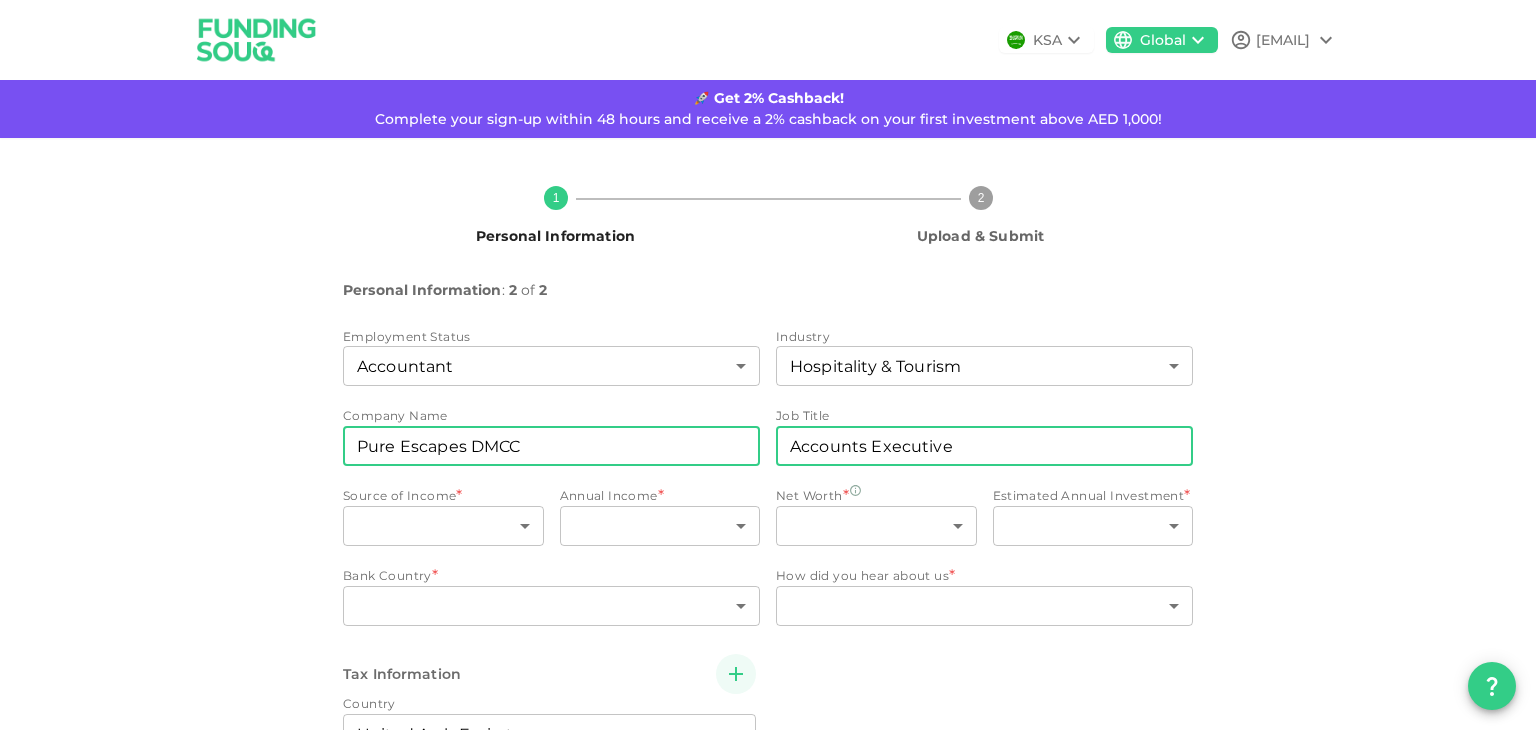 type on "Accounts Executive" 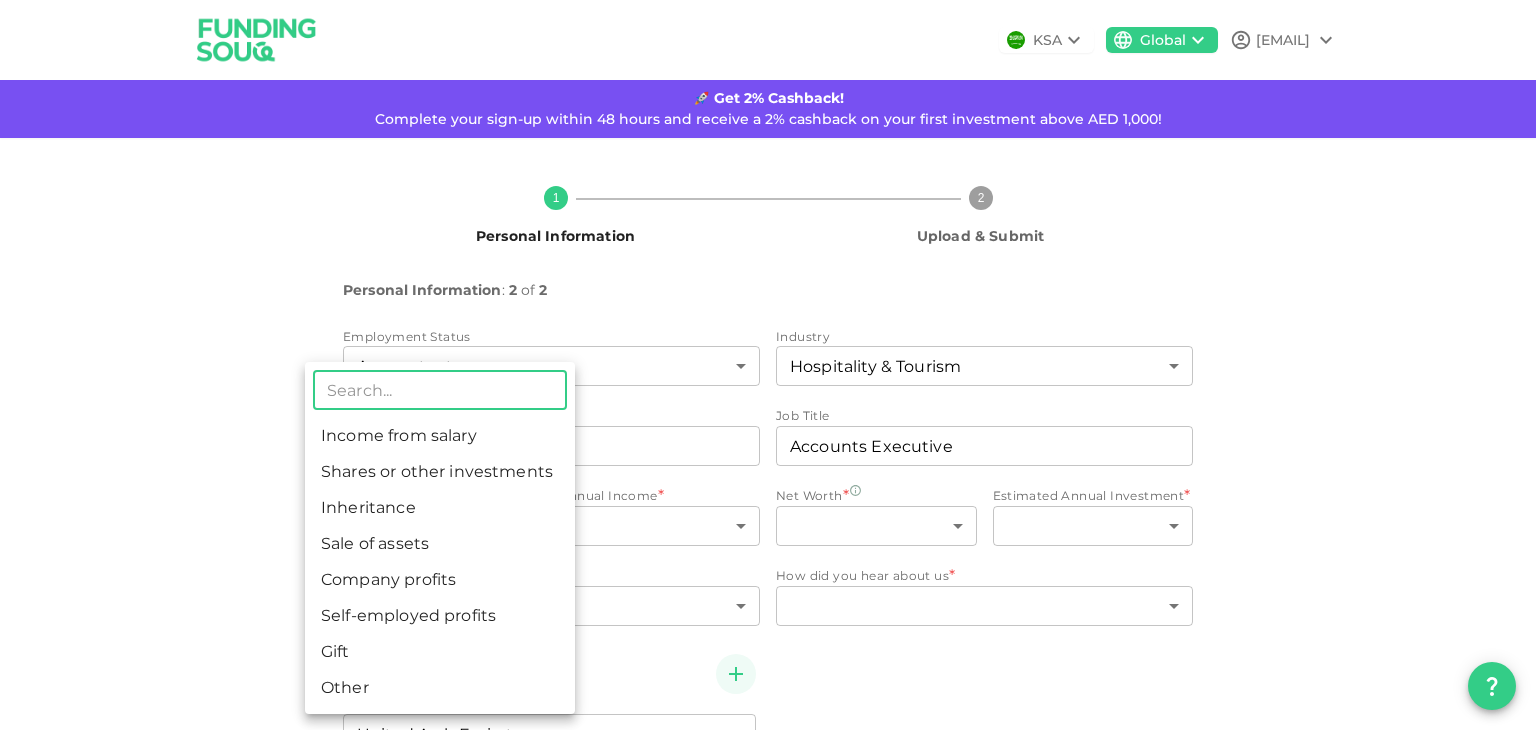 click on "KSA Global [EMAIL] 🚀 Get 2% Cashback! Complete your sign-up within 48 hours and receive a 2% cashback on your first investment above AED 1,000! 1 Personal Information 2 Upload & Submit Personal Information : 2 of 2 Employment Status Accountant 10 ​ Industry Hospitality & Tourism 10 ​ Company Name companyName Pure Escapes DMCC companyName Job Title jobTitle Accounts Executive jobTitle Source of Income * ​ ​ Annual Income * ​ ​ Net Worth * ​ ​ Estimated Annual Investment * ​ ​ Bank Country * ​ ​ How did you hear about us * ​ ​ Tax Information Country United Arab Emirates 2 ​ Do you have a tax ID in this country Yes No Why not My country does not issue any tax-ID 1 ​ Back Next
​ Income from salary Shares or other investments Inheritance Sale of assets Company profits Self-employed profits Gift Other" at bounding box center (768, 365) 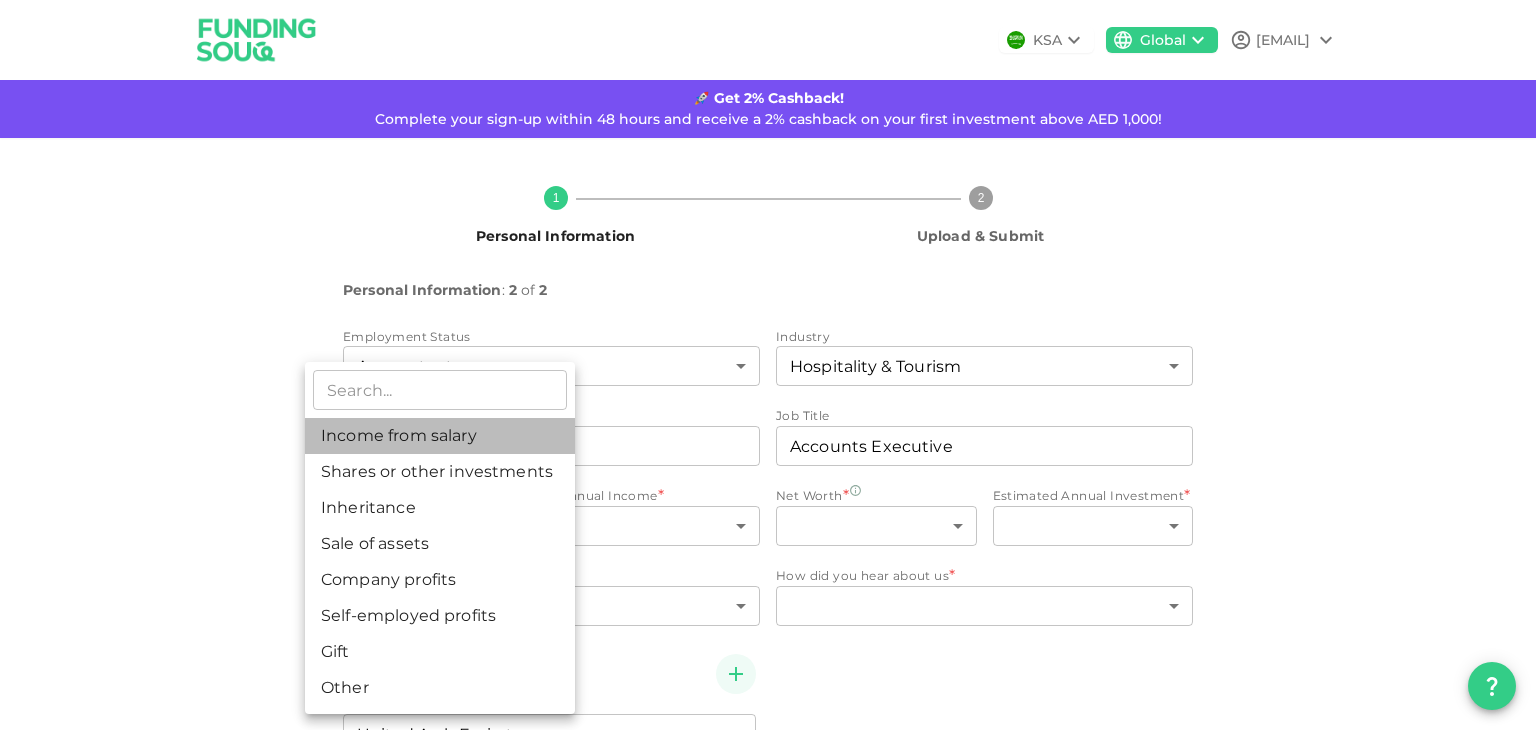 click on "Income from salary" at bounding box center (440, 436) 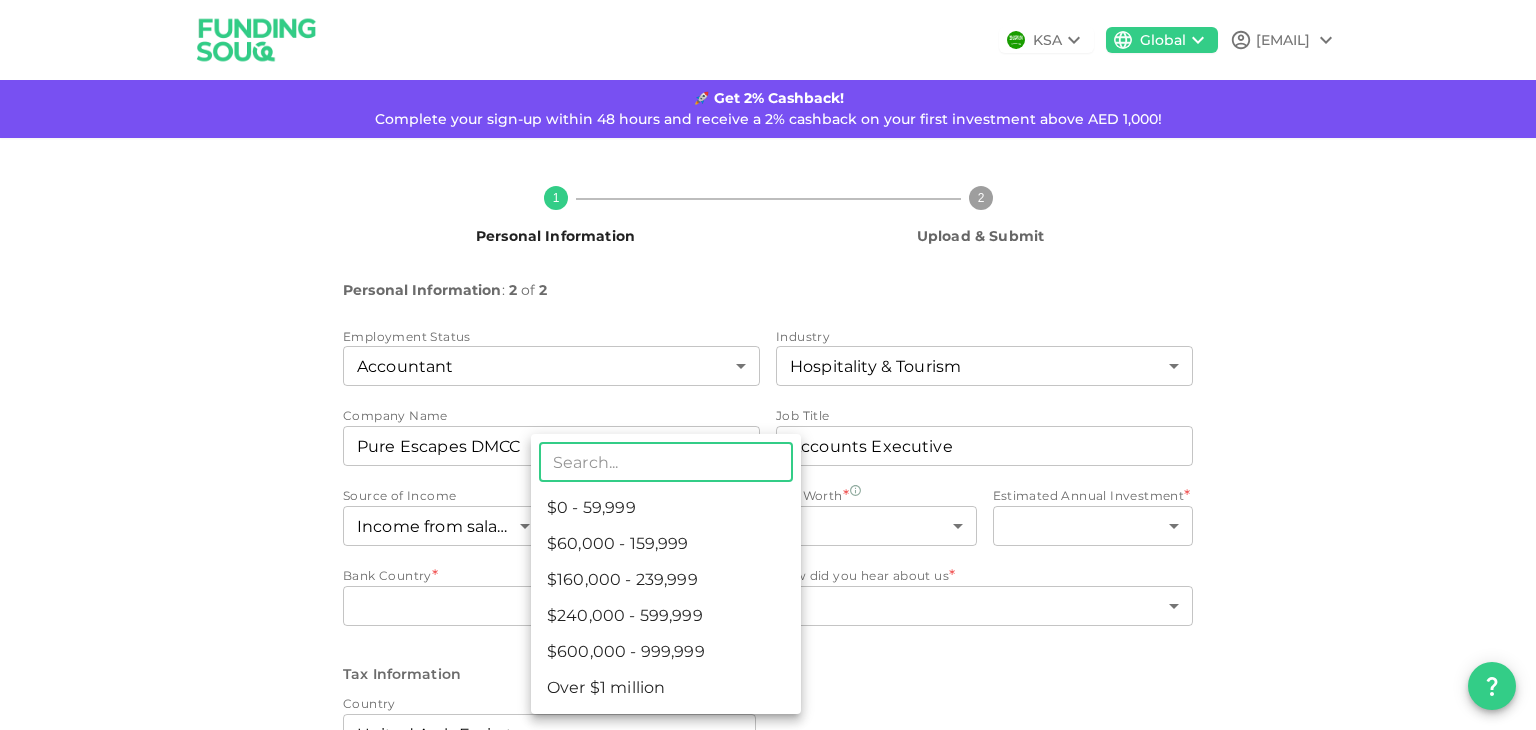 click on "KSA Global [EMAIL] 🚀 Get 2% Cashback! Complete your sign-up within 48 hours and receive a 2% cashback on your first investment above AED 1,000! 1 Personal Information 2 Upload & Submit Personal Information : 2 of 2 Employment Status Accountant 10 ​ Industry Hospitality & Tourism 10 ​ Company Name companyName Pure Escapes DMCC companyName Job Title jobTitle Accounts Executive jobTitle Source of Income Income from salary 1 ​ Annual Income * ​ ​ Net Worth * ​ ​ Estimated Annual Investment * ​ ​ Bank Country * ​ ​ How did you hear about us * ​ ​ Tax Information Country United Arab Emirates 2 ​ Do you have a tax ID in this country Yes No Why not My country does not issue any tax-ID 1 ​ Back Next
​ $0 - 59,999 $60,000 - 159,999 $160,000 - 239,999 $240,000 - 599,999 $600,000 - 999,999 Over $1 million" at bounding box center (768, 365) 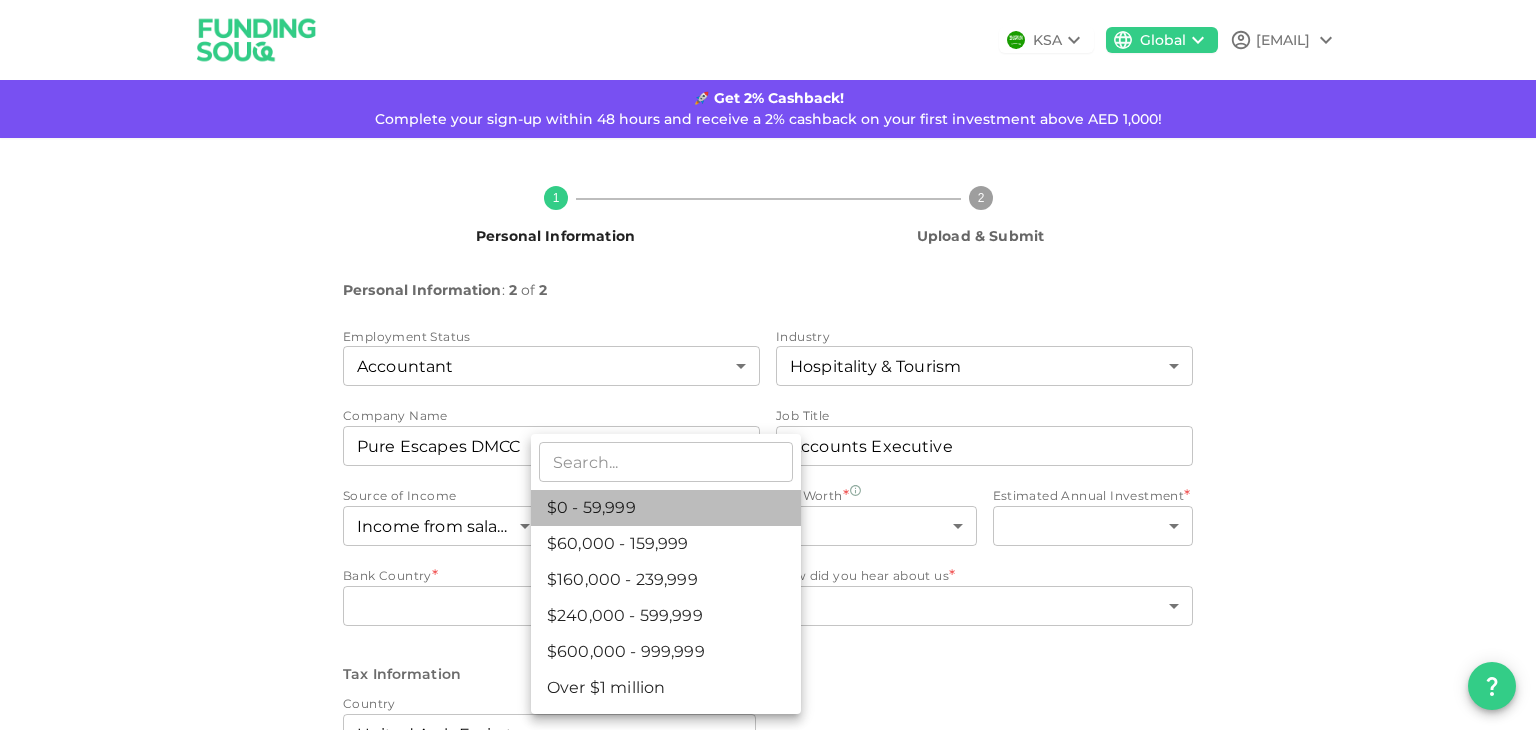 click on "$0 - 59,999" at bounding box center [666, 508] 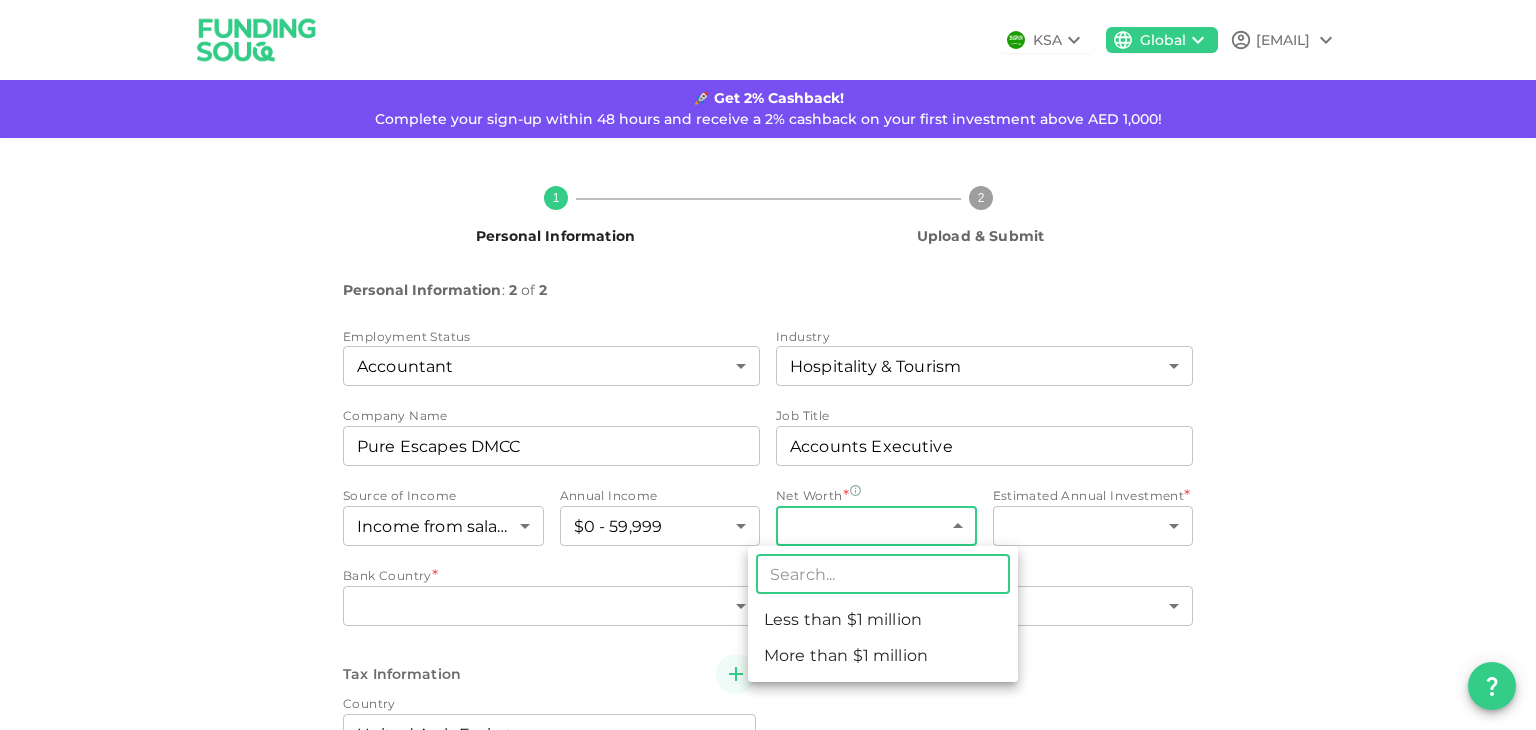 click on "KSA Global [EMAIL] 🚀 Get 2% Cashback! Complete your sign-up within 48 hours and receive a 2% cashback on your first investment above AED 1,000! 1 Personal Information 2 Upload & Submit Personal Information : 2 of 2 Employment Status Accountant 10 ​ Industry Hospitality & Tourism 10 ​ Company Name companyName Pure Escapes DMCC companyName Job Title jobTitle Accounts Executive jobTitle Source of Income Income from salary 1 ​ Annual Income $0 - 59,999 1 ​ Net Worth * ​ ​ Estimated Annual Investment * ​ ​ Bank Country * ​ ​ How did you hear about us * ​ ​ Tax Information Country United Arab Emirates 2 ​ Do you have a tax ID in this country Yes No Why not My country does not issue any tax-ID 1 ​ Back Next
​ Less than $1 million More than $1 million" at bounding box center (768, 365) 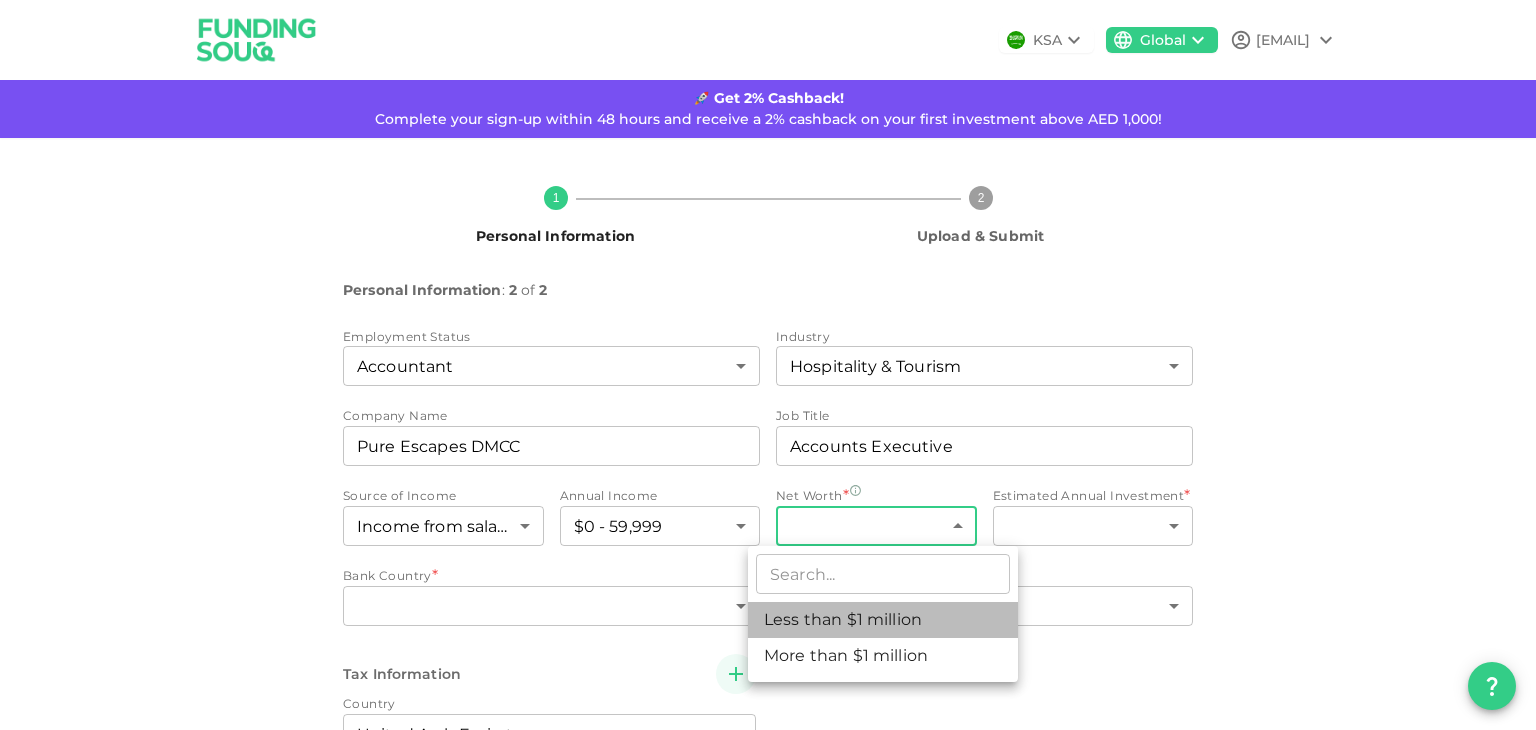 click on "Less than $1 million" at bounding box center (883, 620) 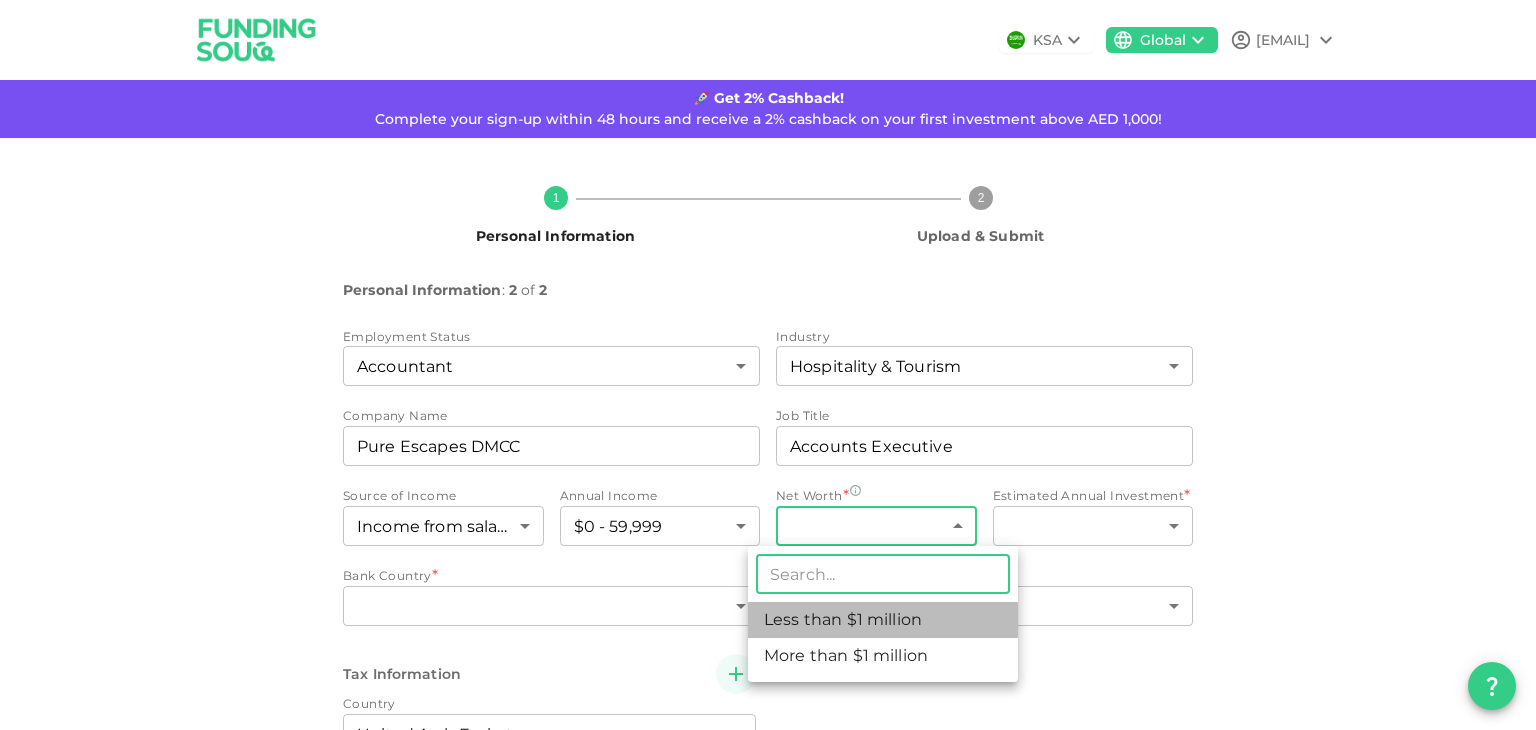 type on "1" 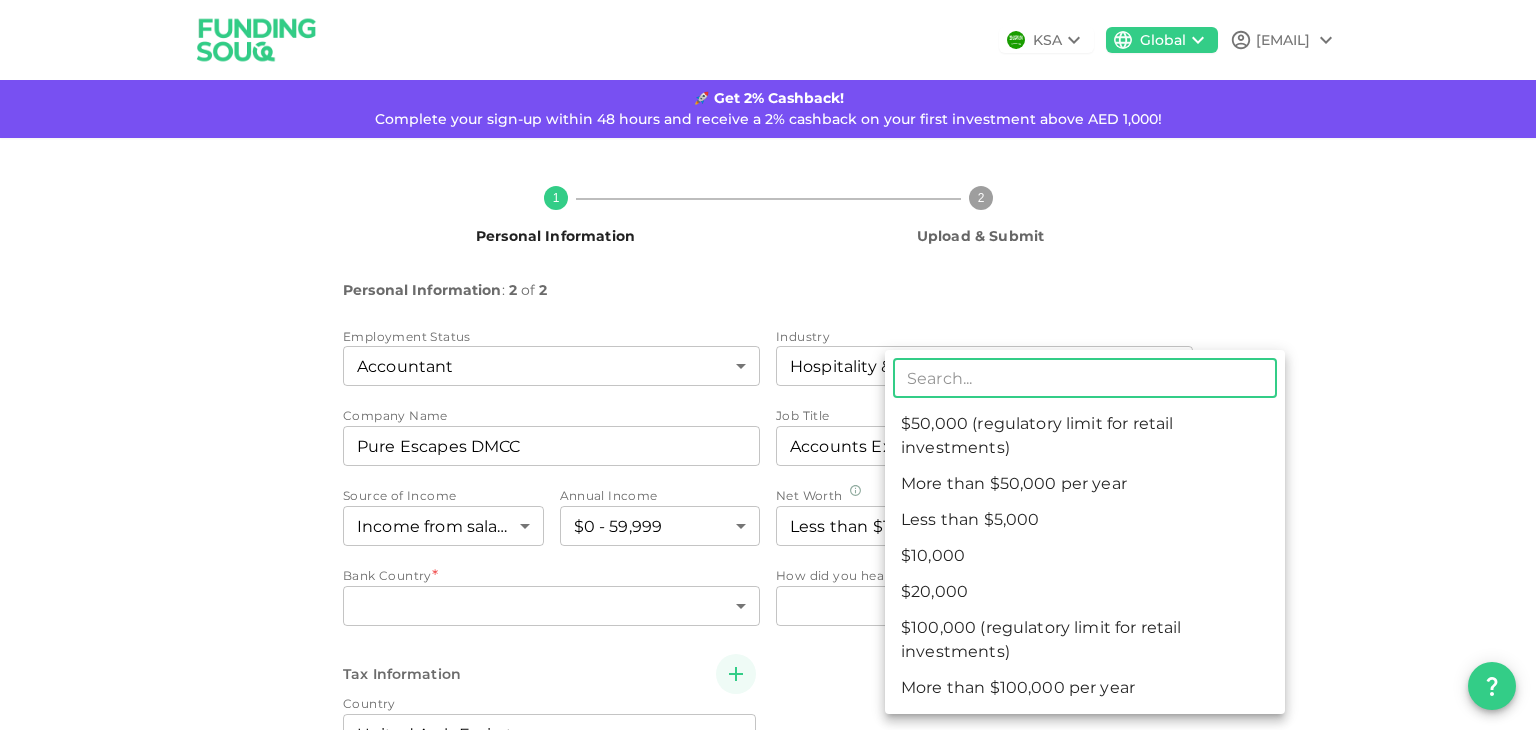 click on "KSA Global [EMAIL] 🚀 Get 2% Cashback! Complete your sign-up within 48 hours and receive a 2% cashback on your first investment above AED 1,000! 1 Personal Information 2 Upload & Submit Personal Information : 2 of 2 Employment Status Accountant 10 ​ Industry Hospitality & Tourism 10 ​ Company Name companyName Pure Escapes DMCC companyName Job Title jobTitle Accounts Executive jobTitle Source of Income Income from salary 1 ​ Annual Income $0 - 59,999 1 ​ Net Worth * ​ ​ Estimated Annual Investment * ​ ​ Bank Country * ​ ​ How did you hear about us * ​ ​ Tax Information Country United Arab Emirates 2 ​ Do you have a tax ID in this country Yes No Why not My country does not issue any tax-ID 1 ​ Back Next
​ $50,000 (regulatory limit for retail investments) More than $50,000 per year Less than $5,000 $10,000 $20,000 $100,000 (regulatory limit for retail investments) More than $100,000 per year" at bounding box center [768, 365] 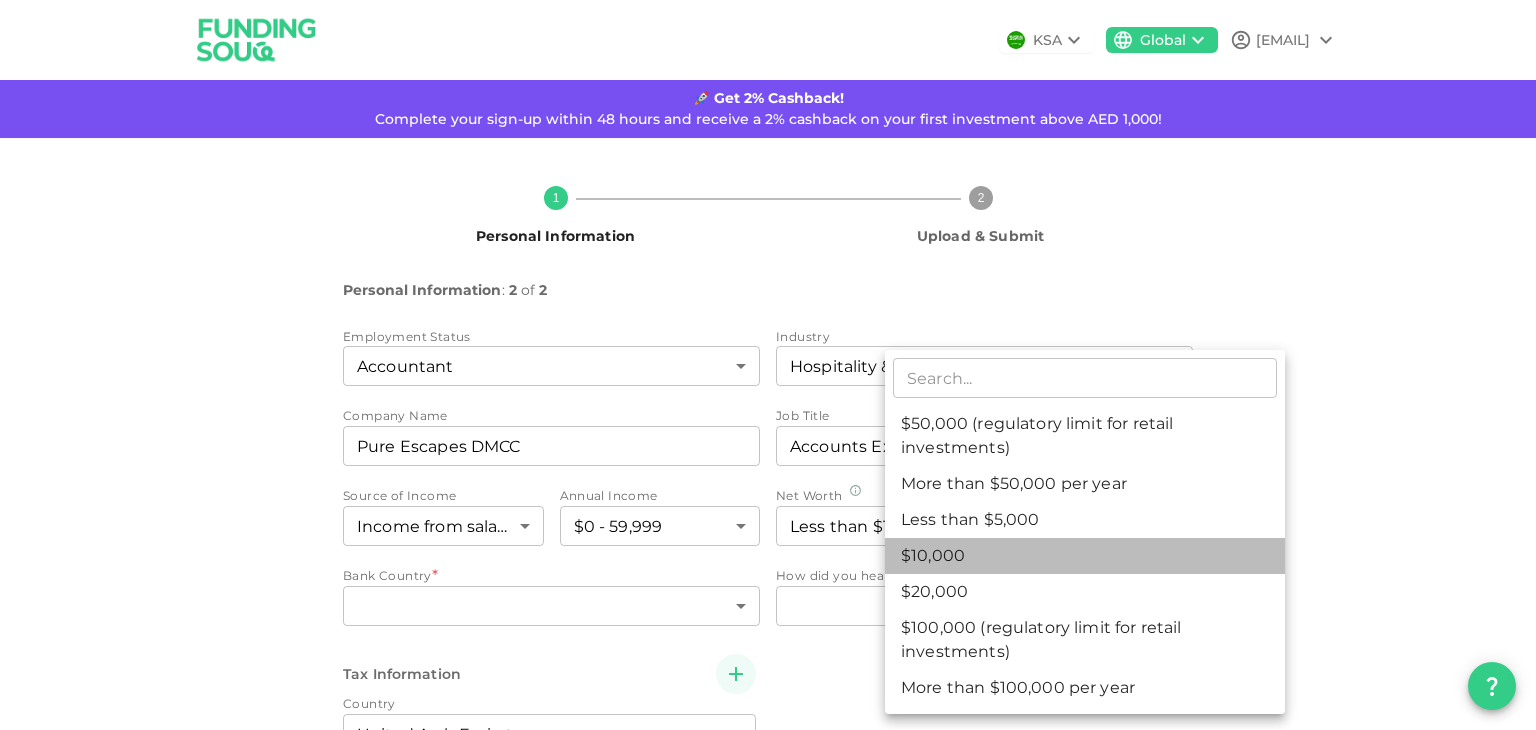 click on "$10,000" at bounding box center (1085, 556) 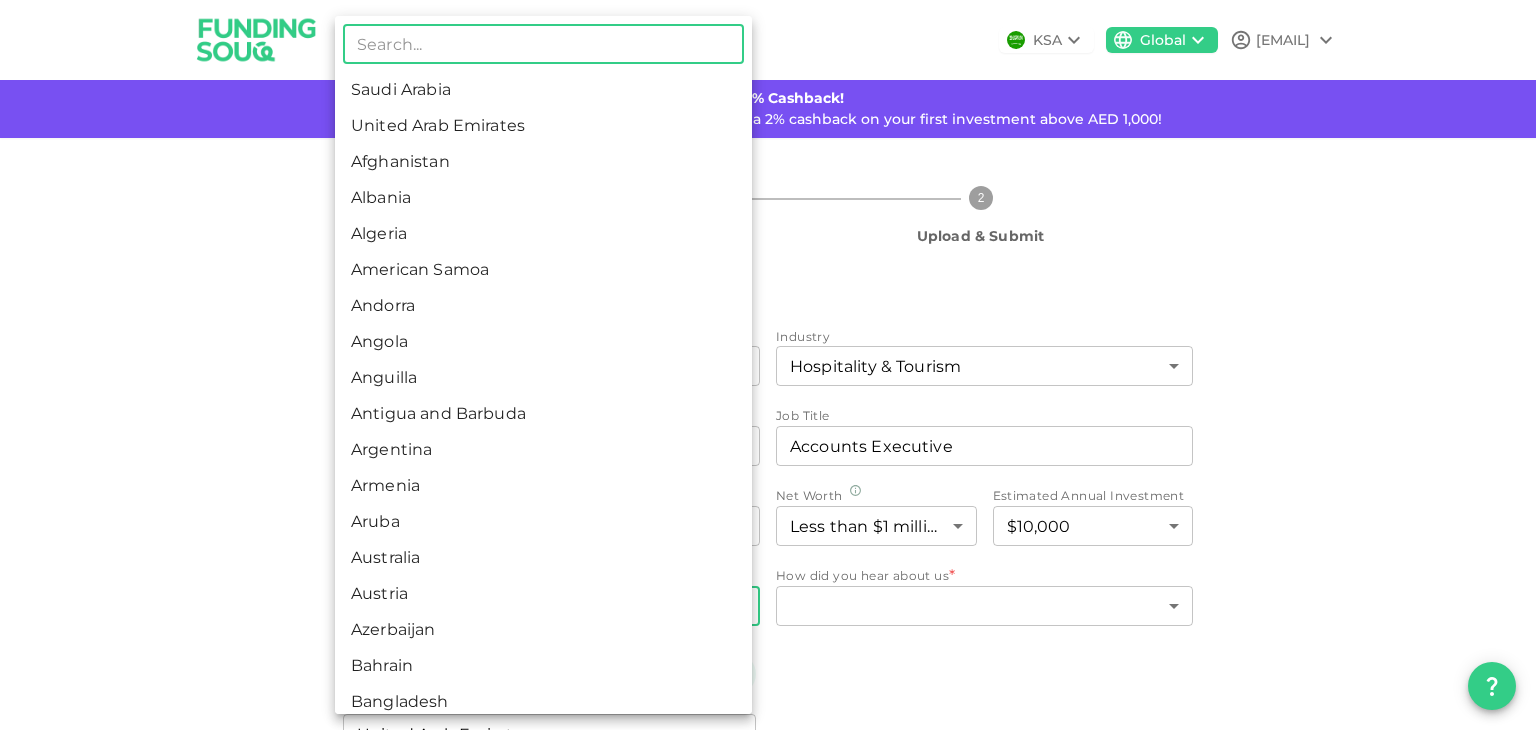 click on "KSA Global [EMAIL] 🚀 Get 2% Cashback! Complete your sign-up within 48 hours and receive a 2% cashback on your first investment above AED 1,000! 1 Personal Information 2 Upload & Submit Personal Information : 2 of 2 Employment Status Accountant 10 ​ Industry Hospitality & Tourism 10 ​ Company Name companyName Pure Escapes DMCC companyName Job Title jobTitle Accounts Executive jobTitle Source of Income Income from salary 1 ​ Annual Income $0 - 59,999 1 ​ Net Worth Less than $1 million 1 ​ Estimated Annual Investment $10,000 2 ​ Bank Country * ​ ​ How did you hear about us * ​ ​ Tax Information Country United Arab Emirates 2 ​ Do you have a tax ID in this country Yes No Why not My country does not issue any tax-ID 1 ​ Back Next
​ Saudi Arabia United Arab Emirates Afghanistan Albania Algeria American Samoa Andorra Angola Anguilla Antigua and Barbuda Argentina Armenia Aruba Australia Austria Azerbaijan Bahrain Bangladesh" at bounding box center [768, 365] 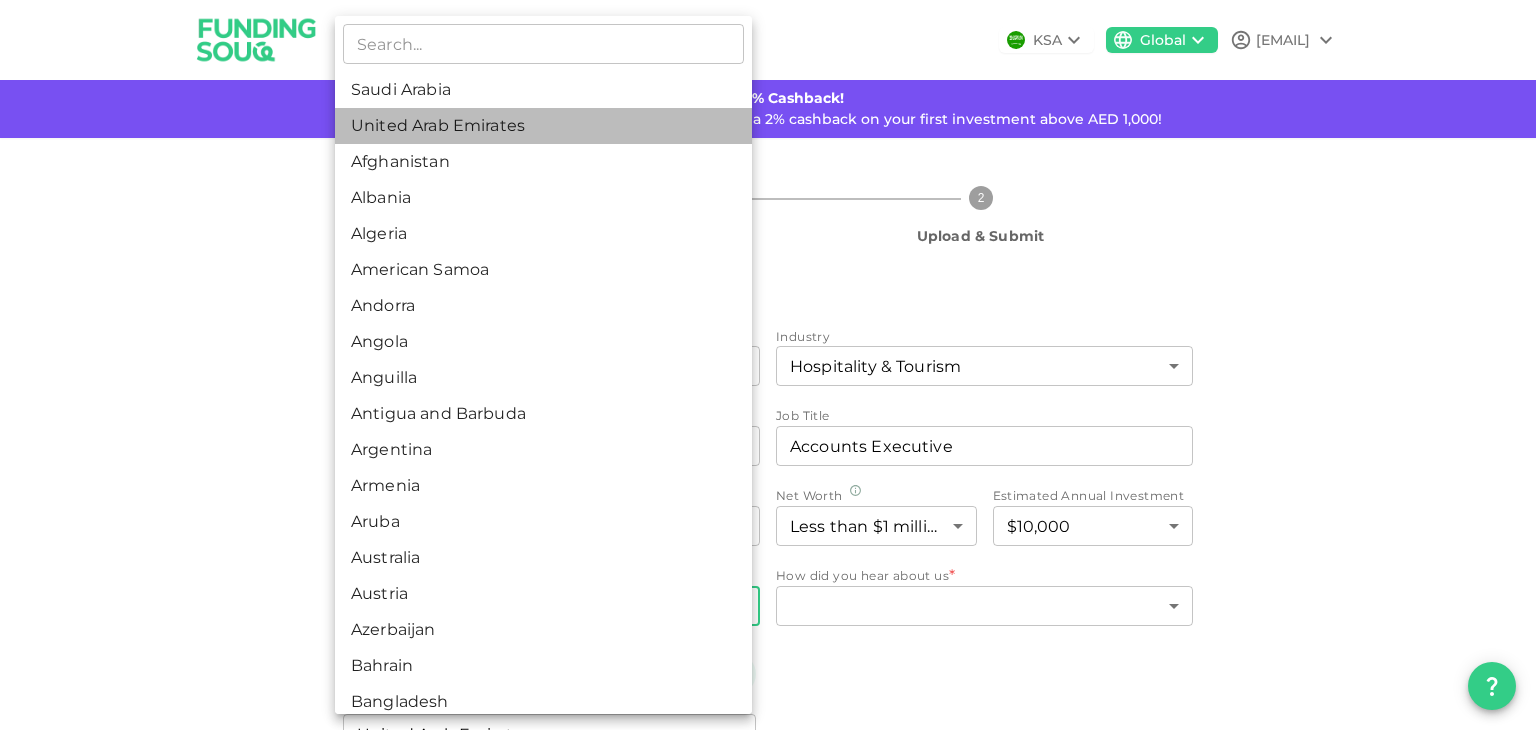 click on "United Arab Emirates" at bounding box center [543, 126] 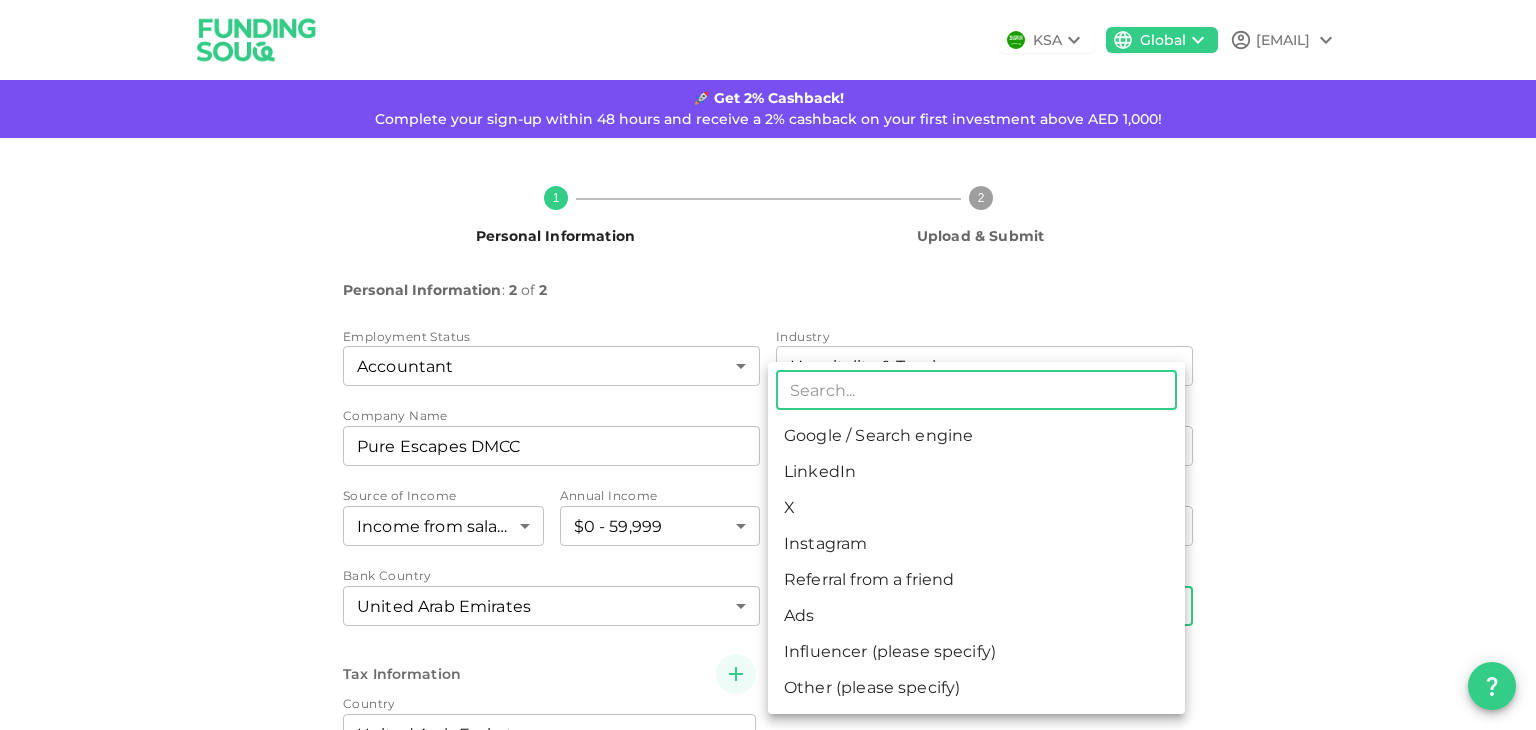 click on "KSA Global [EMAIL] 🚀 Get 2% Cashback! Complete your sign-up within 48 hours and receive a 2% cashback on your first investment above AED 1,000! 1 Personal Information 2 Upload & Submit Personal Information : 2 of 2 Employment Status Accountant 10 ​ Industry Hospitality & Tourism 10 ​ Company Name companyName Pure Escapes DMCC companyName Job Title jobTitle Accounts Executive jobTitle Source of Income Income from salary 1 ​ Annual Income $0 - 59,999 1 ​ Net Worth Less than $1 million 1 ​ Estimated Annual Investment $10,000 2 ​ Bank Country United Arab Emirates 2 ​ How did you hear about us * ​ ​ Tax Information Country United Arab Emirates 2 ​ Do you have a tax ID in this country Yes No Why not My country does not issue any tax-ID 1 ​ Back Next
​ Google / Search engine LinkedIn X Instagram Referral from a friend Ads Influencer (please specify) Other (please specify)" at bounding box center (768, 365) 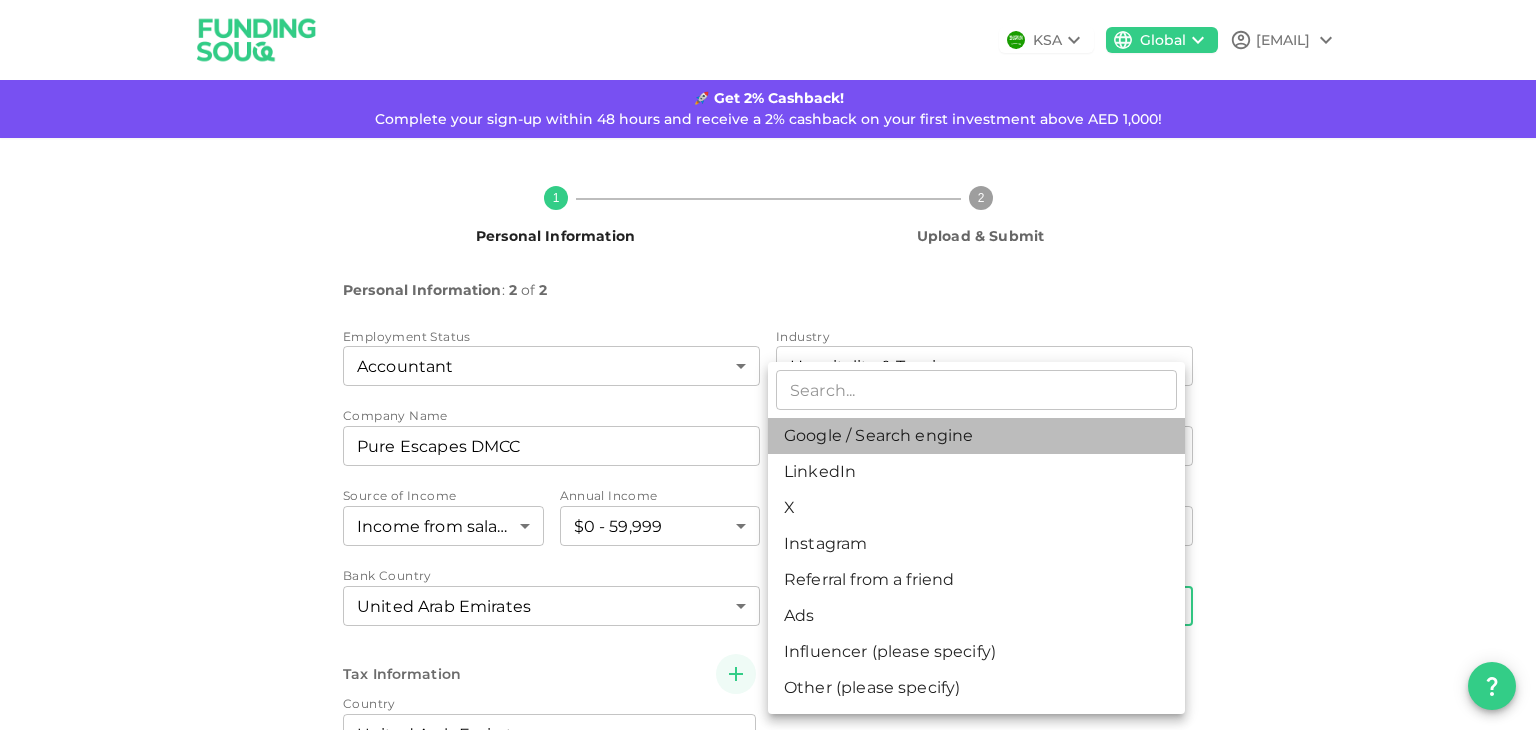 click on "Google / Search engine" at bounding box center (976, 436) 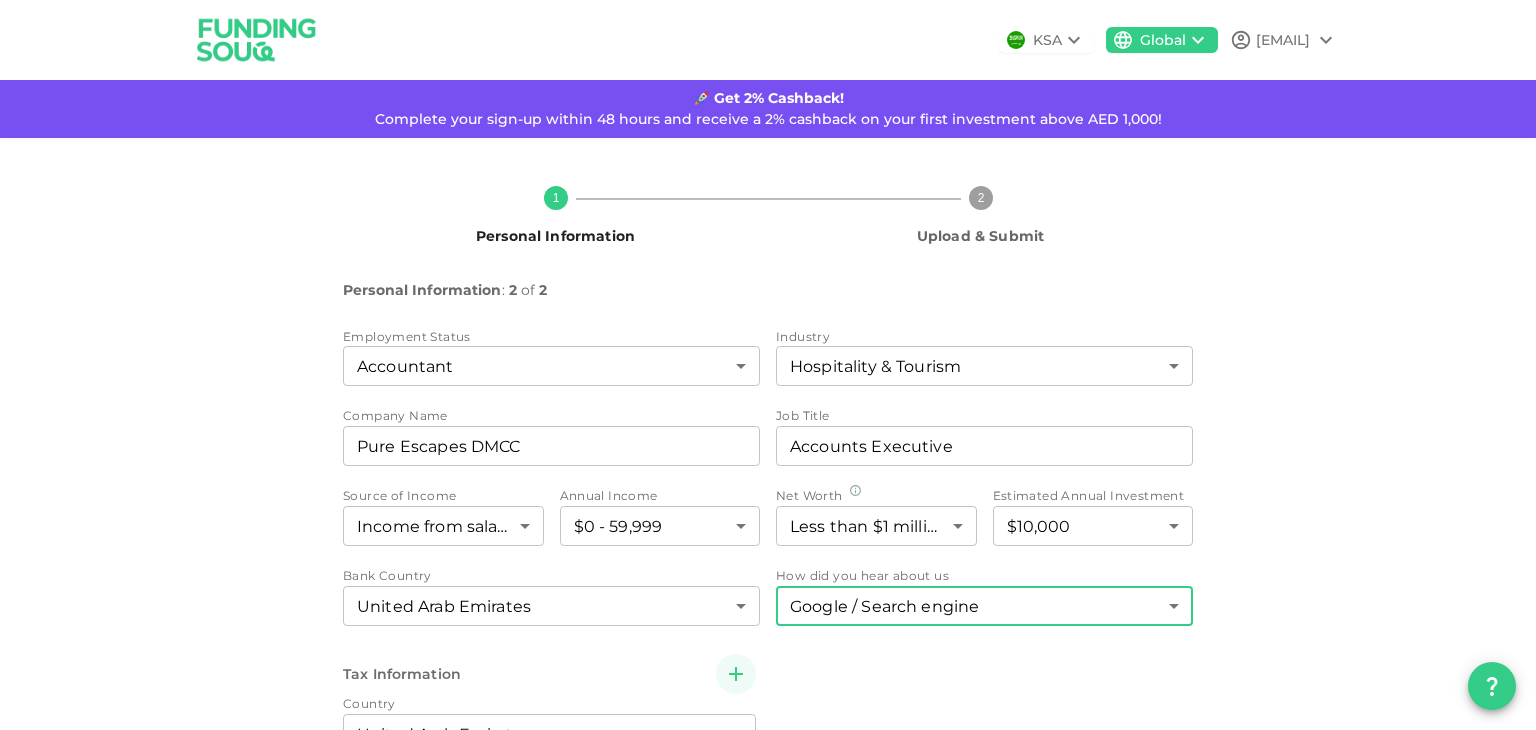scroll, scrollTop: 235, scrollLeft: 0, axis: vertical 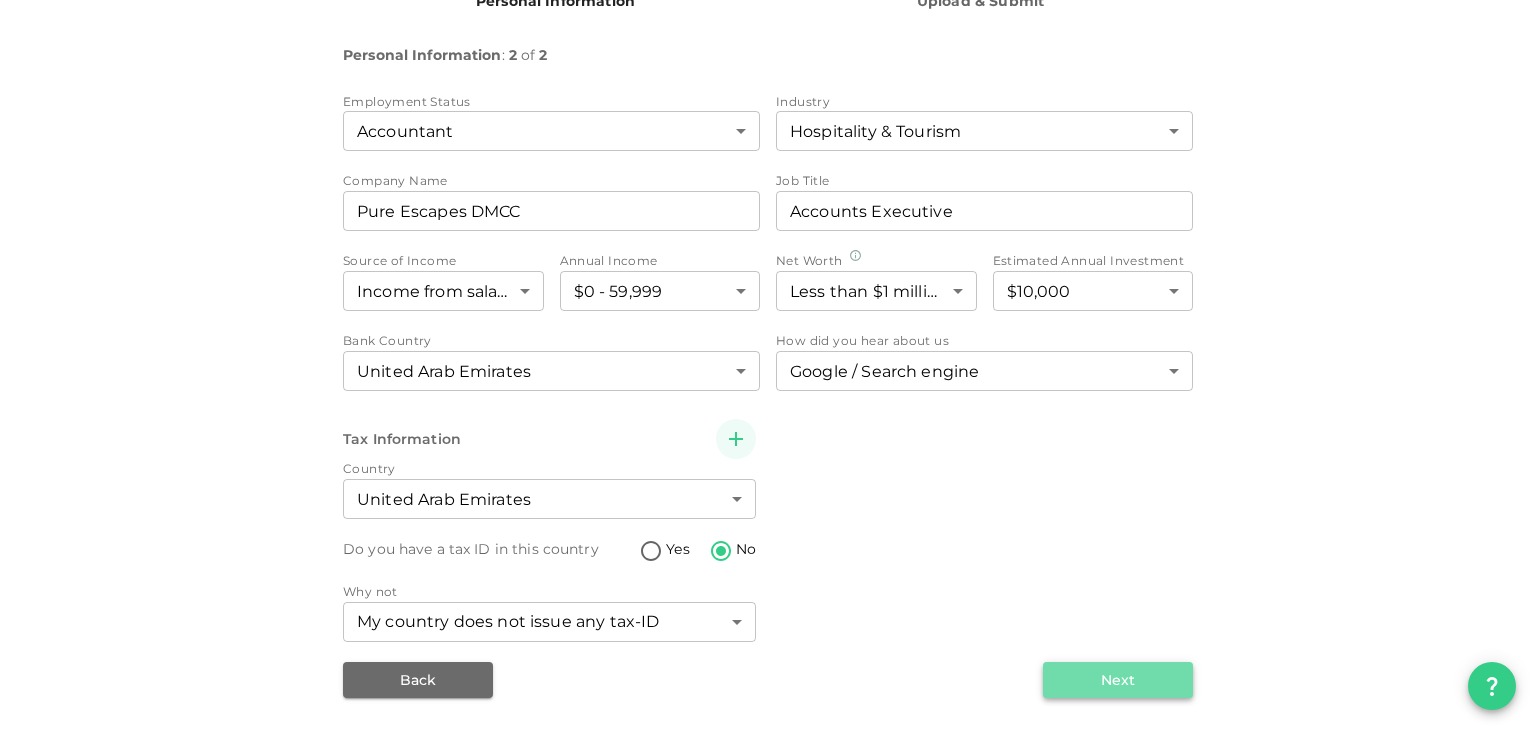 click on "Next" at bounding box center [1118, 680] 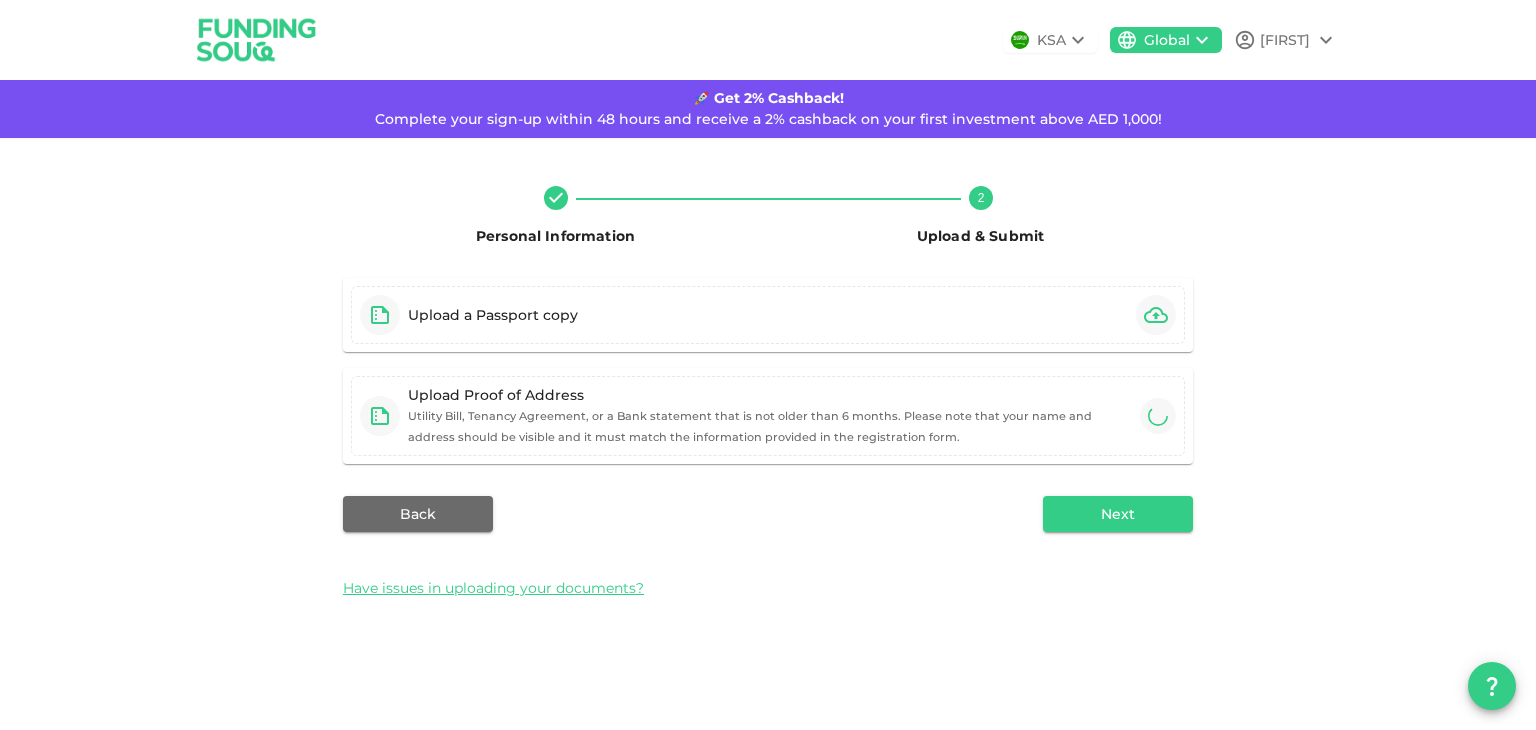 scroll, scrollTop: 0, scrollLeft: 0, axis: both 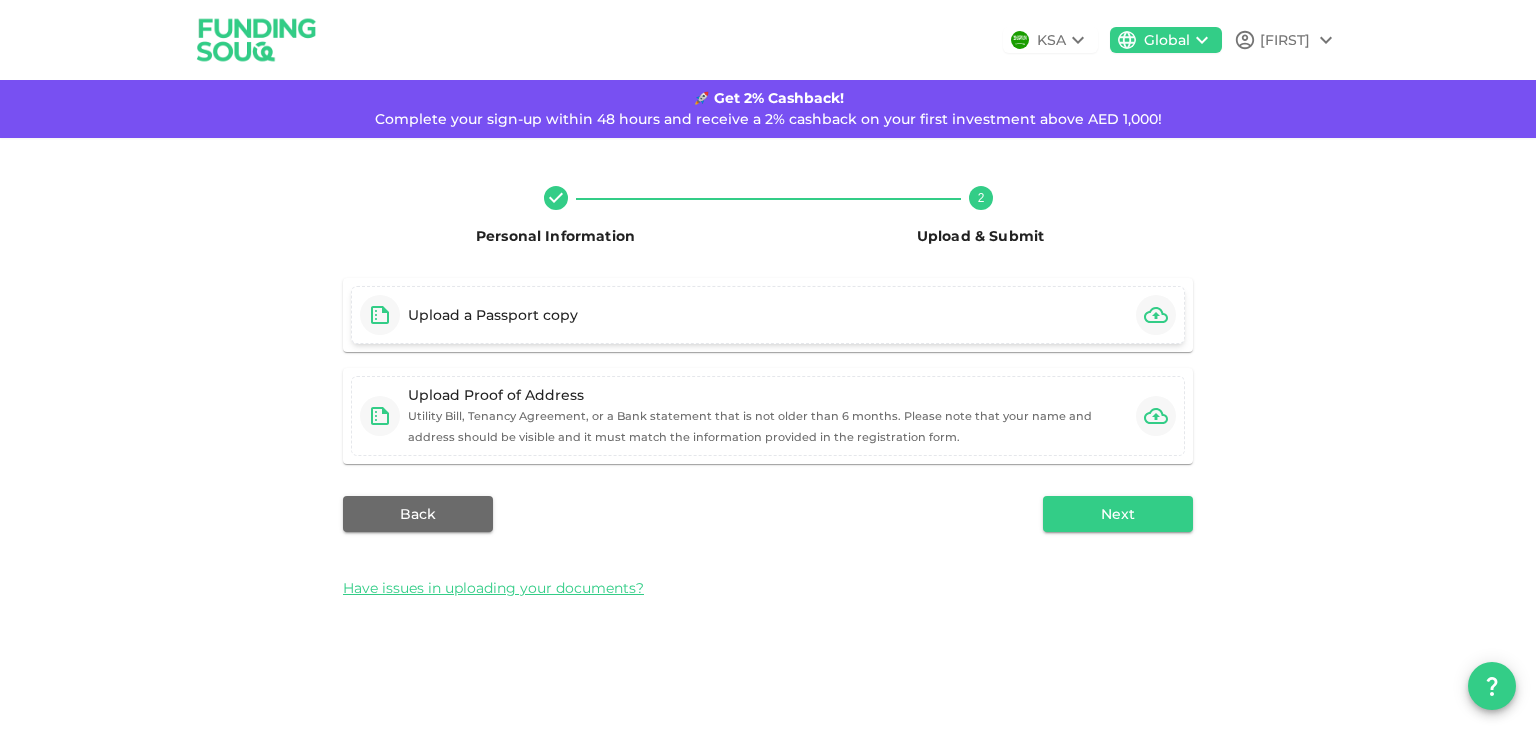 click on "Upload a Passport copy" at bounding box center (768, 315) 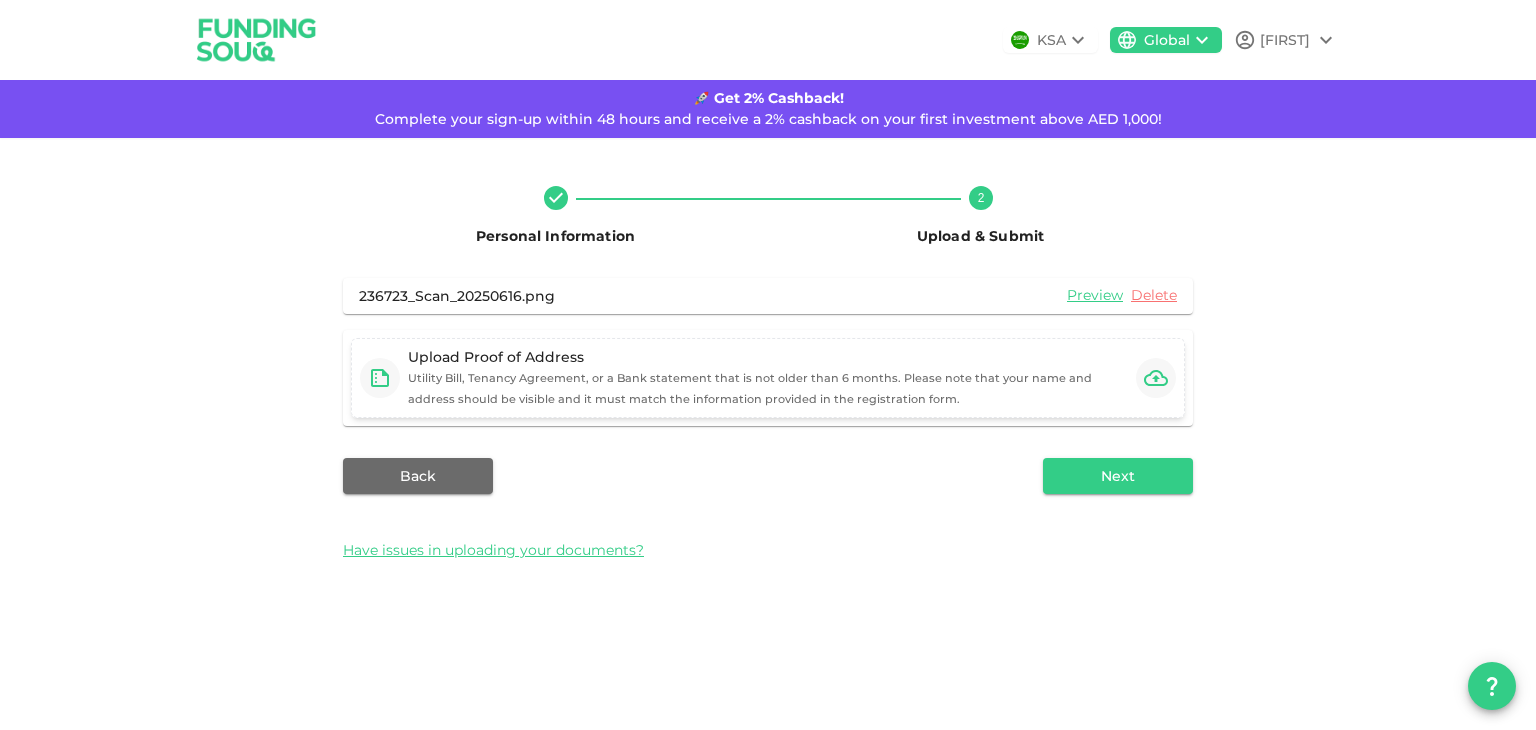 click on "Upload Proof of Address Utility Bill, Tenancy Agreement, or a Bank statement that is not older than 6 months. Please note that your name and address should be visible and it must match the information provided in the registration form." at bounding box center [768, 378] 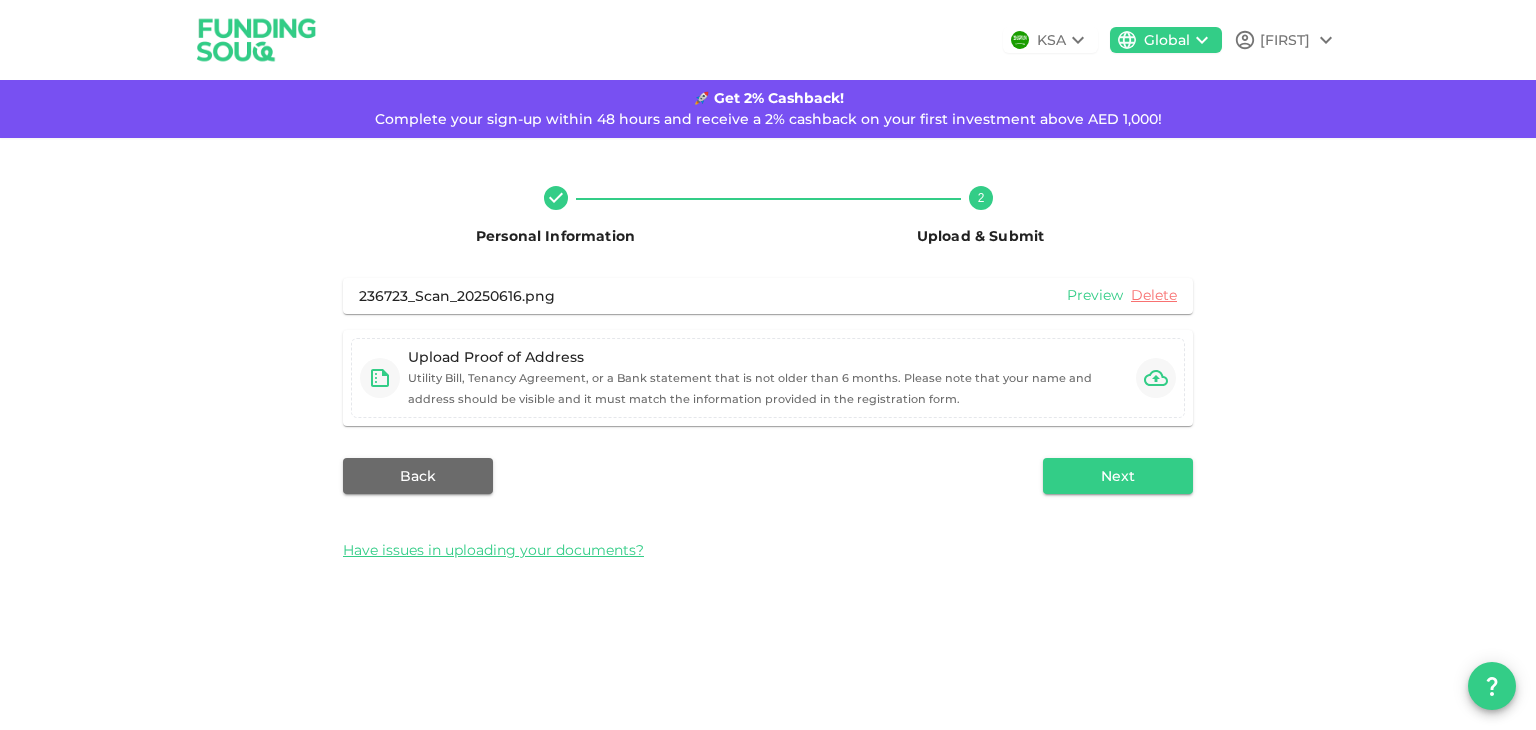 click on "Preview" at bounding box center (1095, 295) 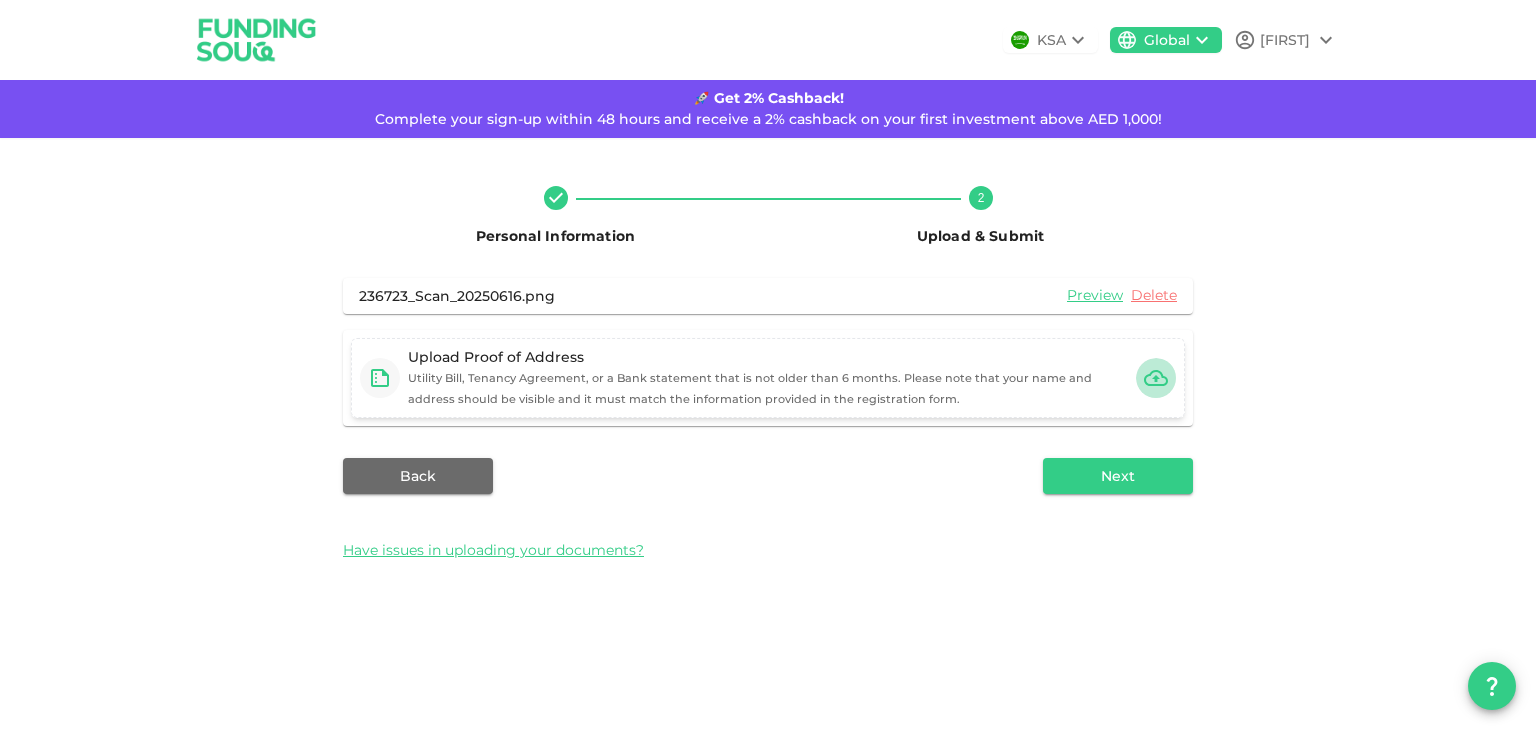 click 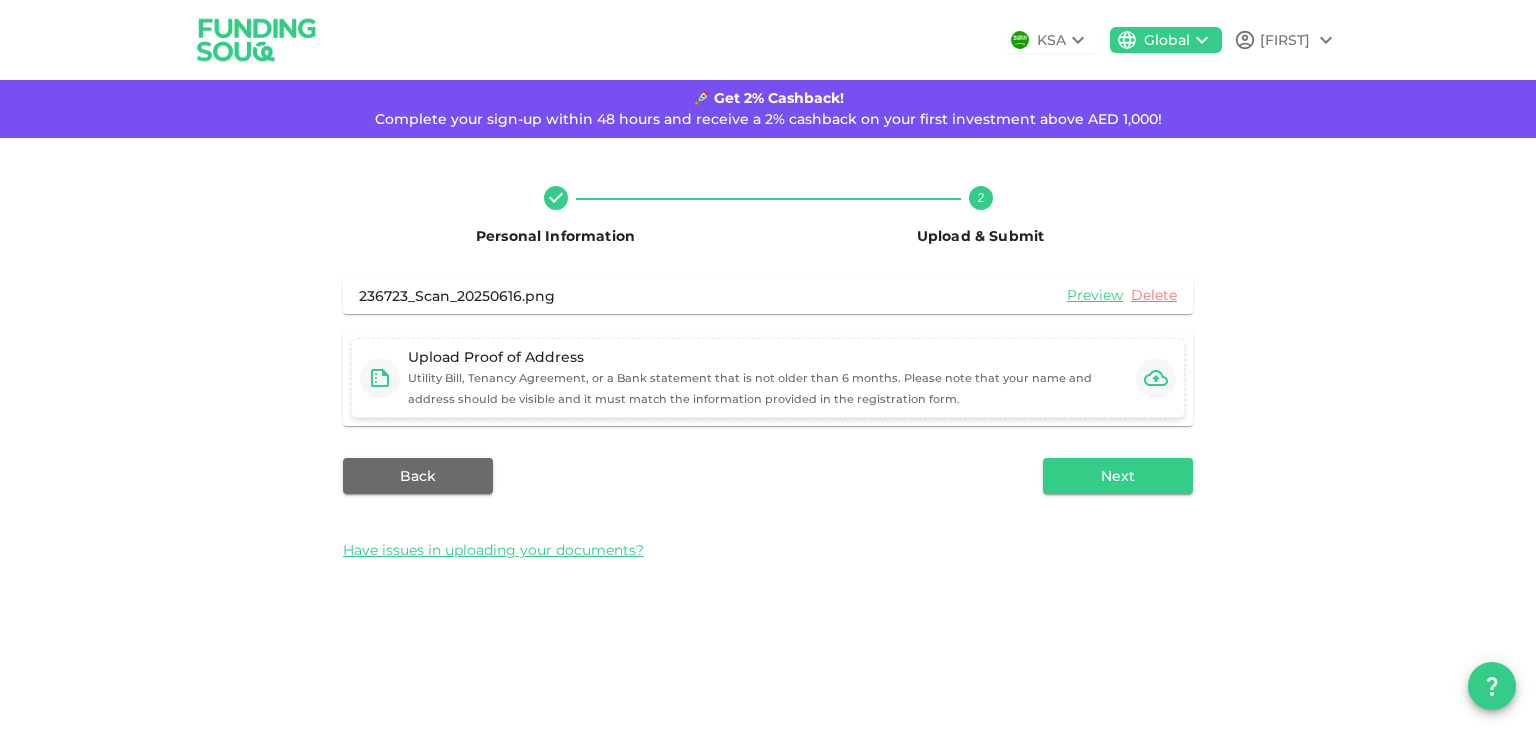 click on "Upload Proof of Address Utility Bill, Tenancy Agreement, or a Bank statement that is not older than 6 months. Please note that your name and address should be visible and it must match the information provided in the registration form." at bounding box center (748, 378) 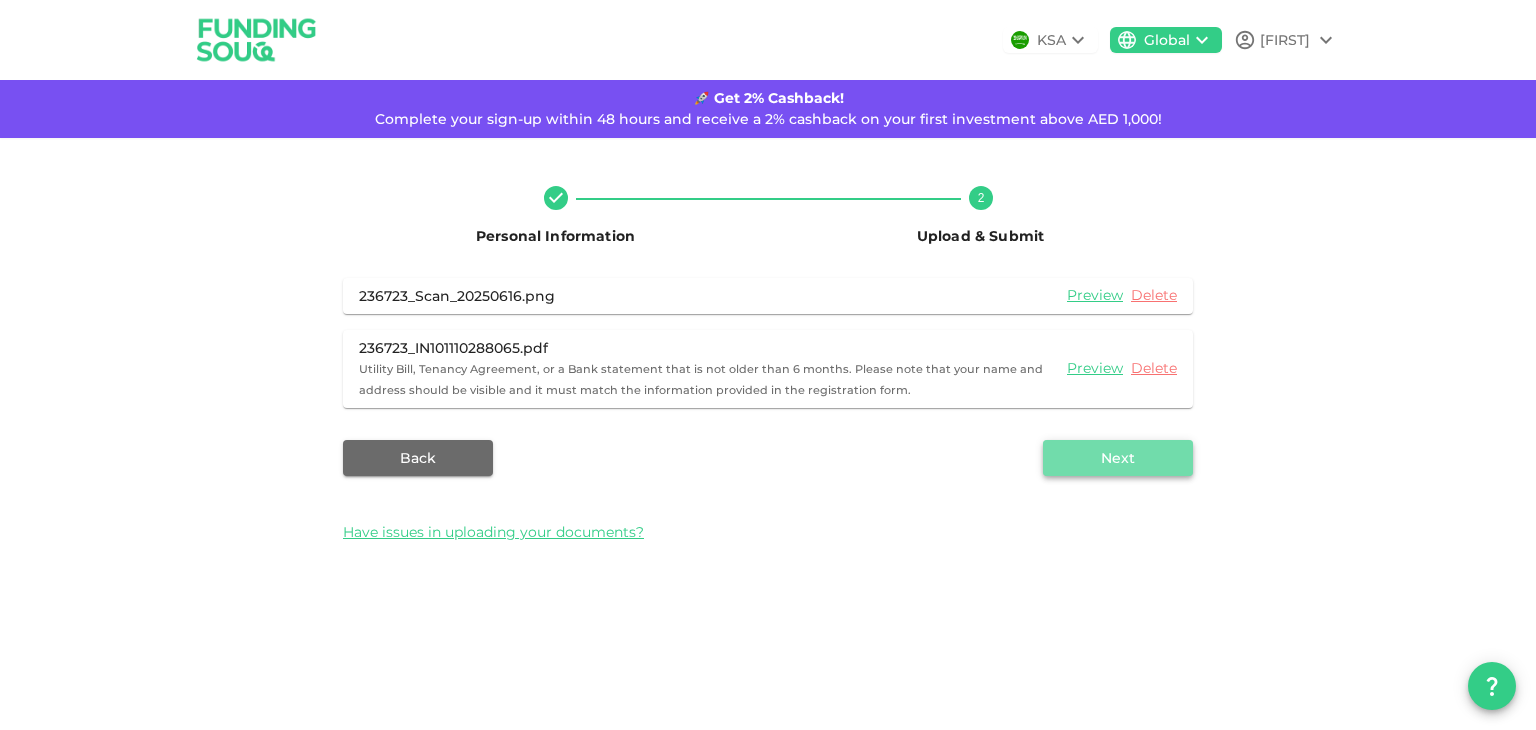 click on "Next" at bounding box center [1118, 458] 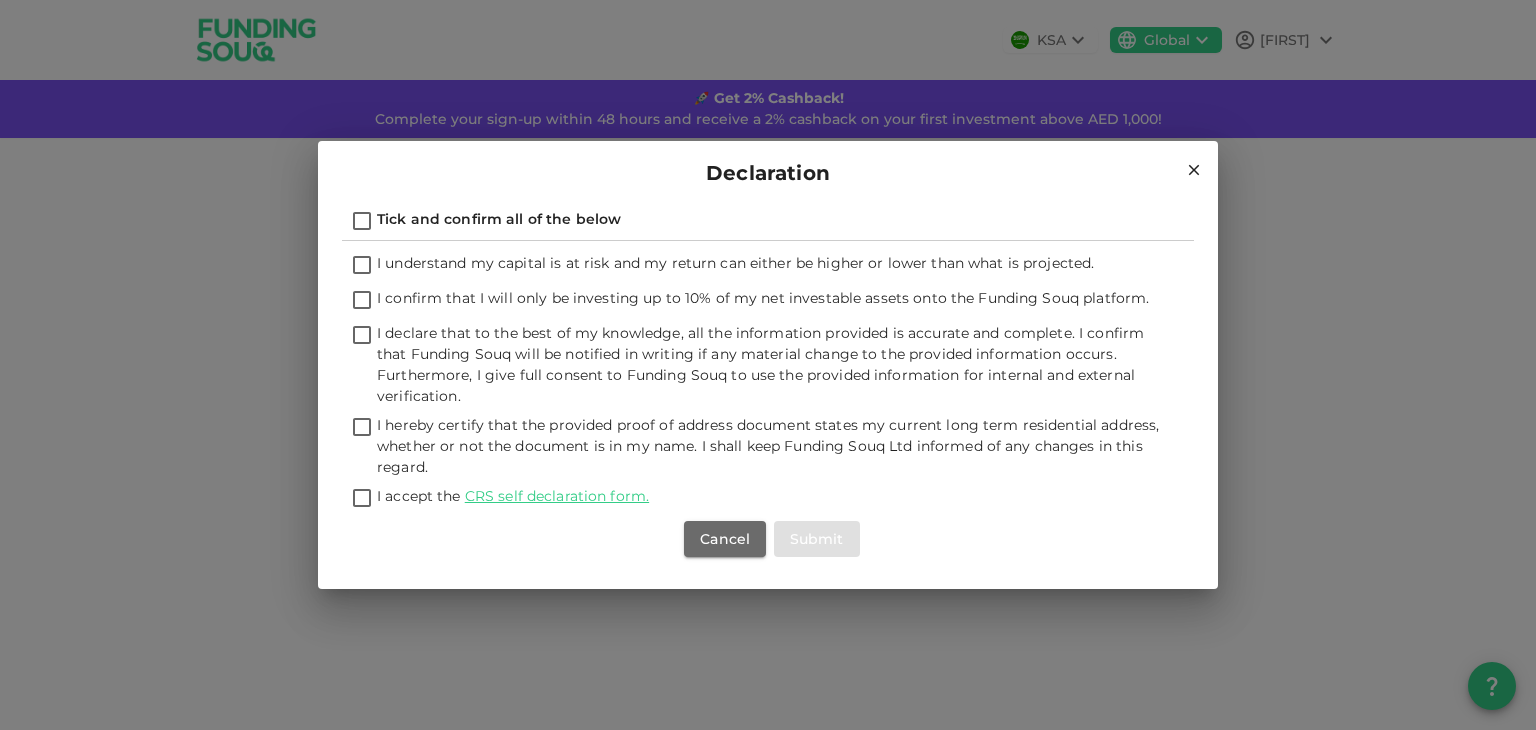 click on "Tick and confirm all of the below" at bounding box center (499, 219) 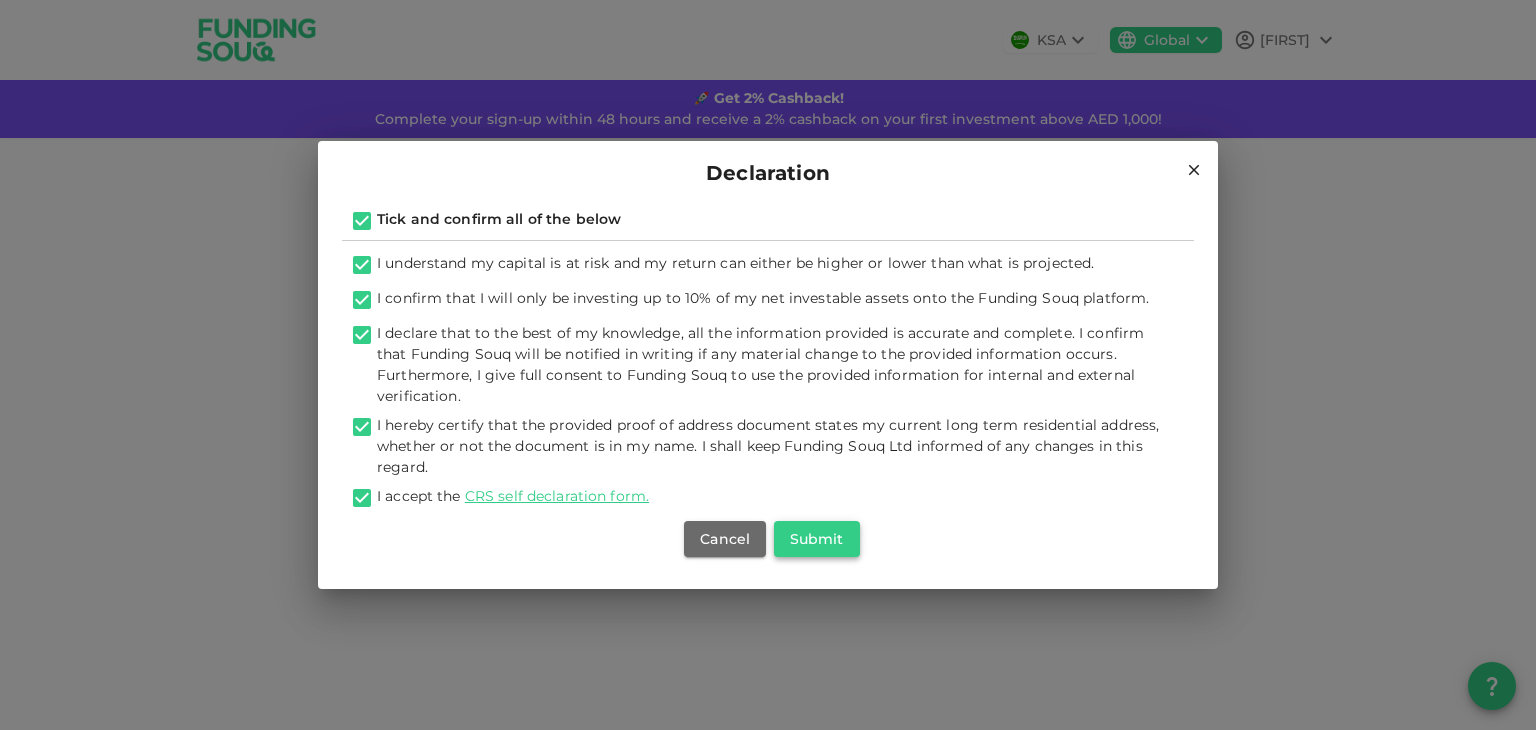 click on "Submit" at bounding box center (817, 539) 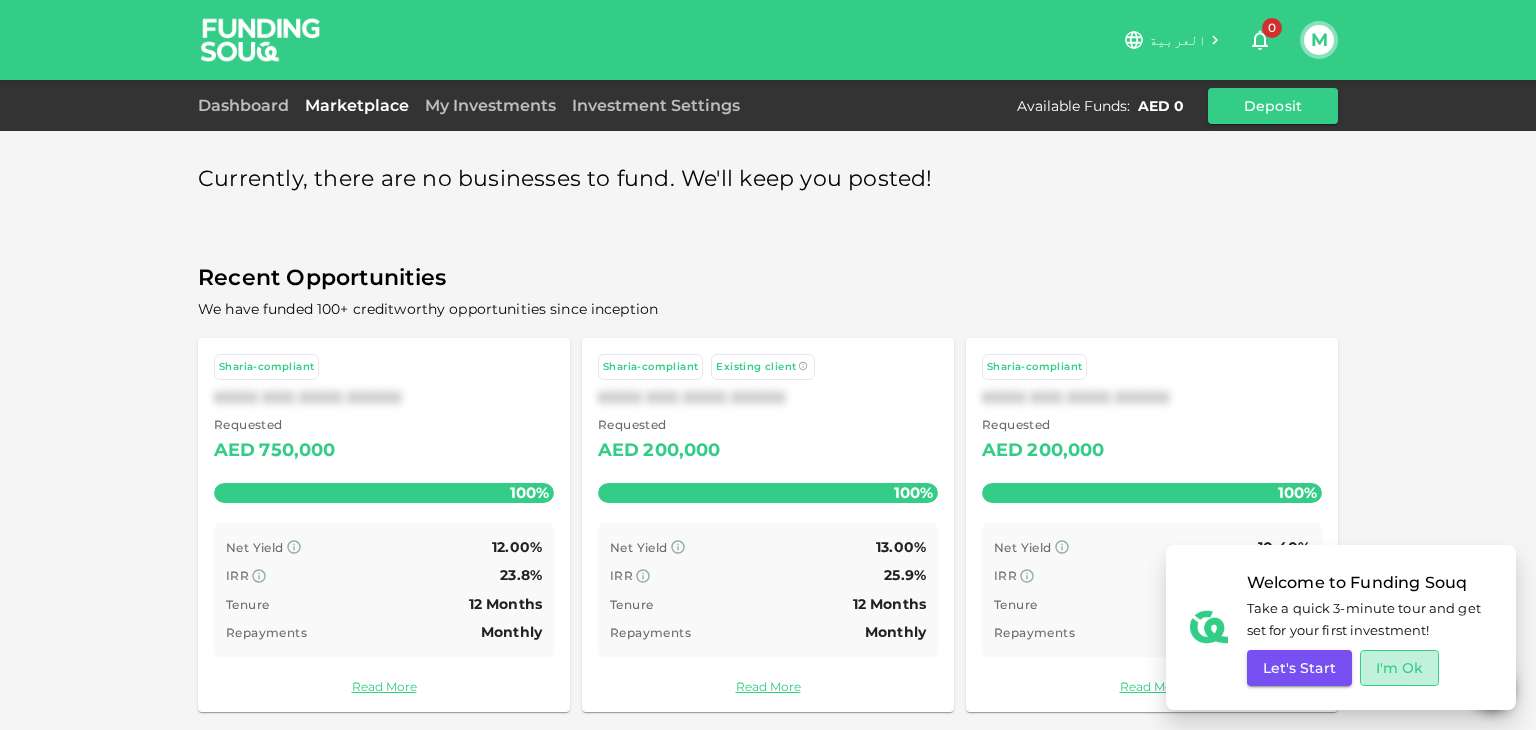 click on "I'm Ok" at bounding box center [1400, 668] 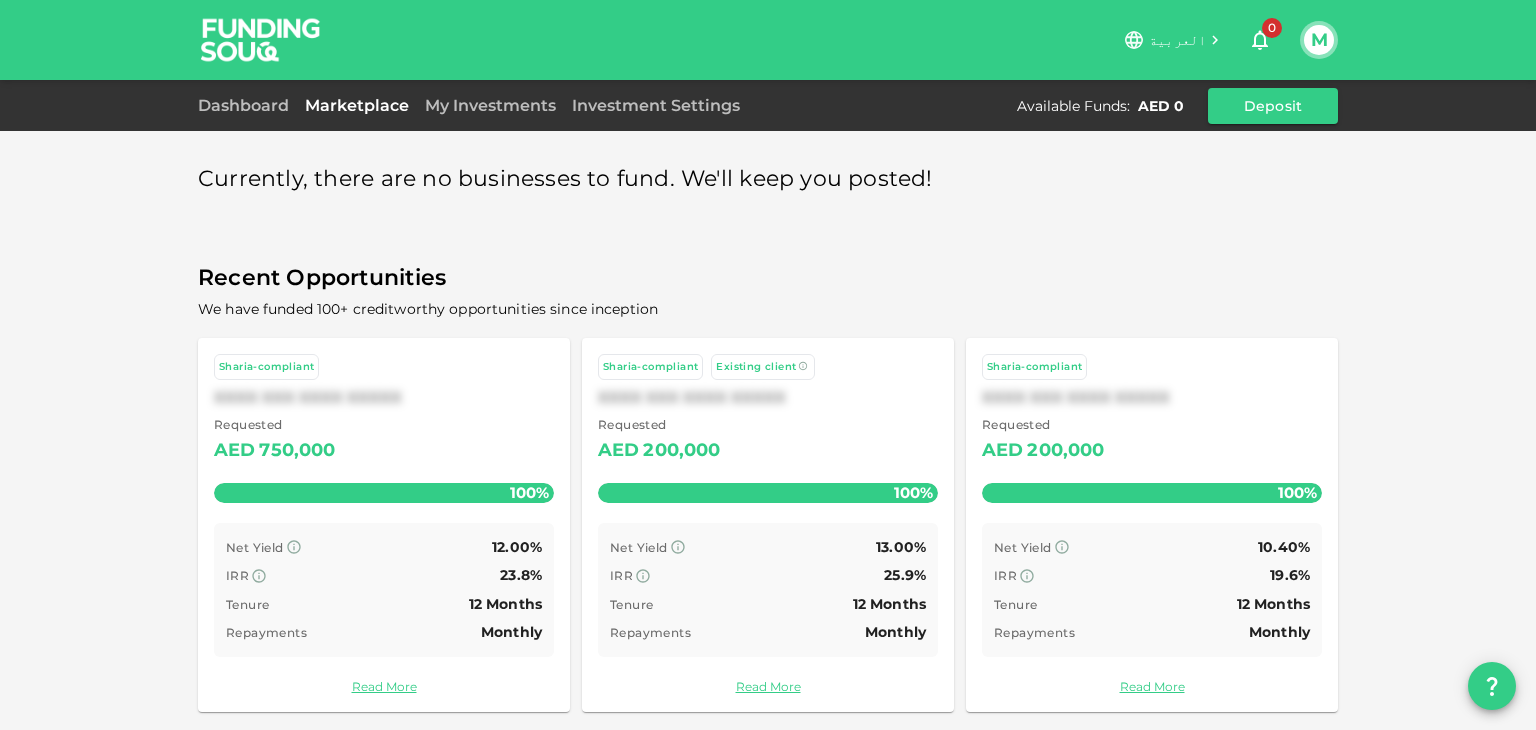 scroll, scrollTop: 9, scrollLeft: 0, axis: vertical 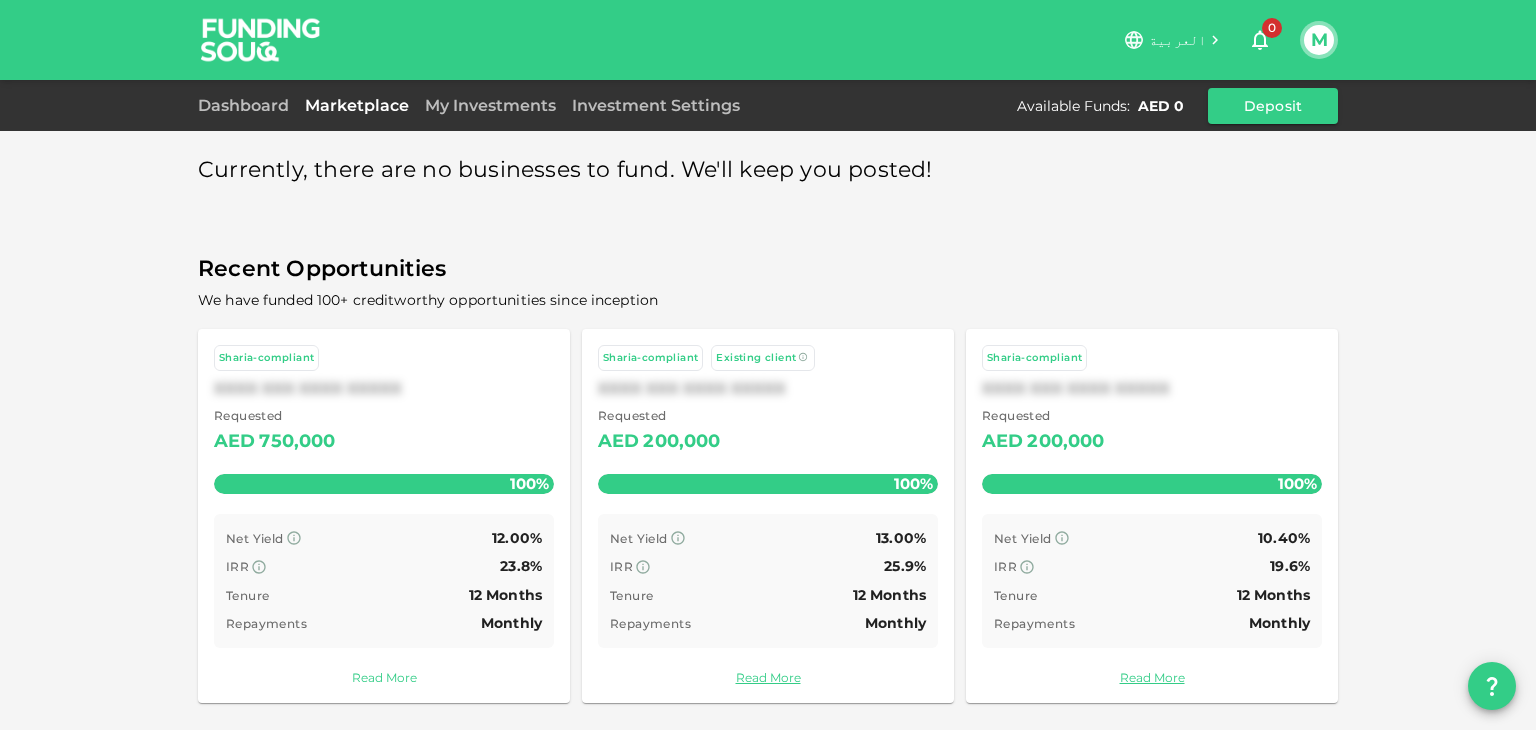 click on "Read More" at bounding box center [384, 677] 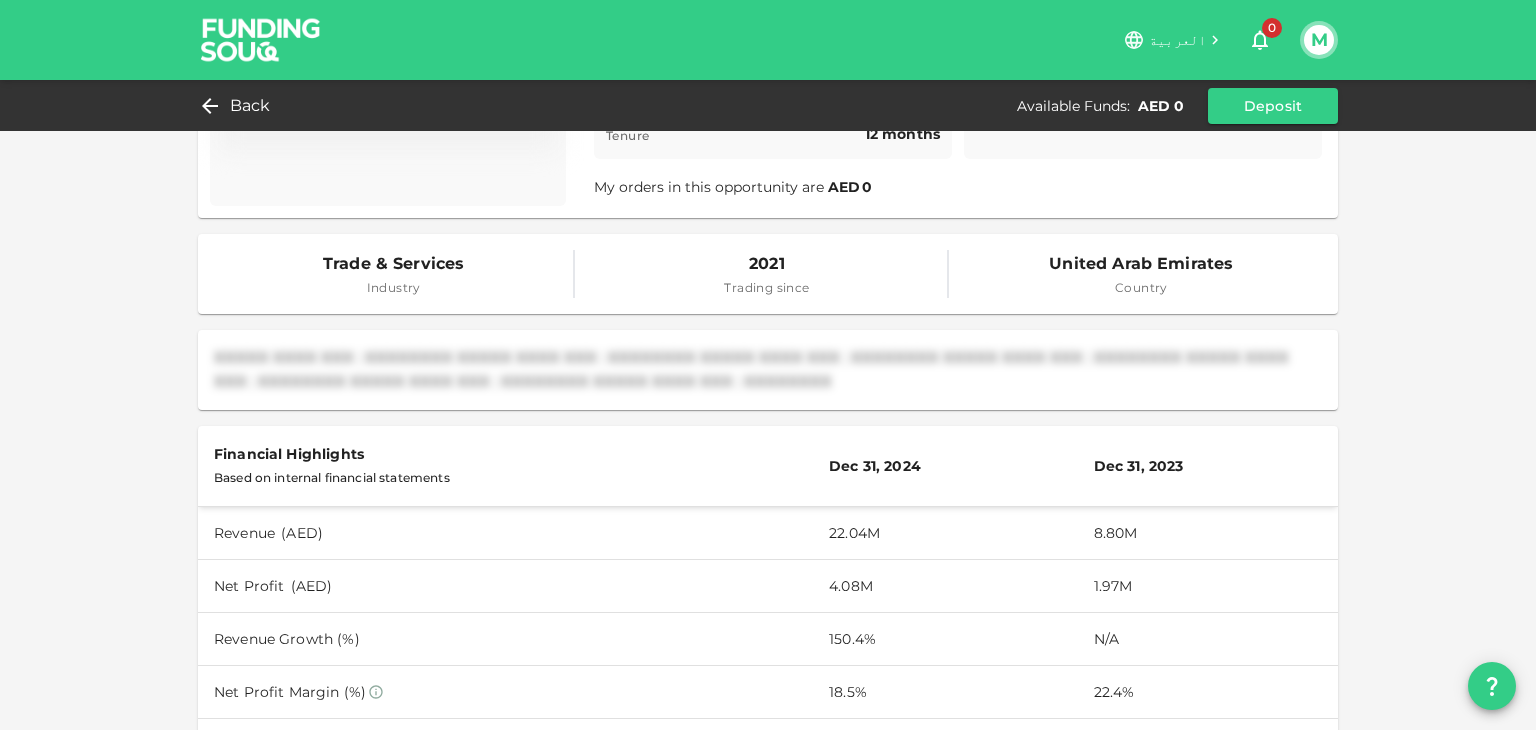 scroll, scrollTop: 0, scrollLeft: 0, axis: both 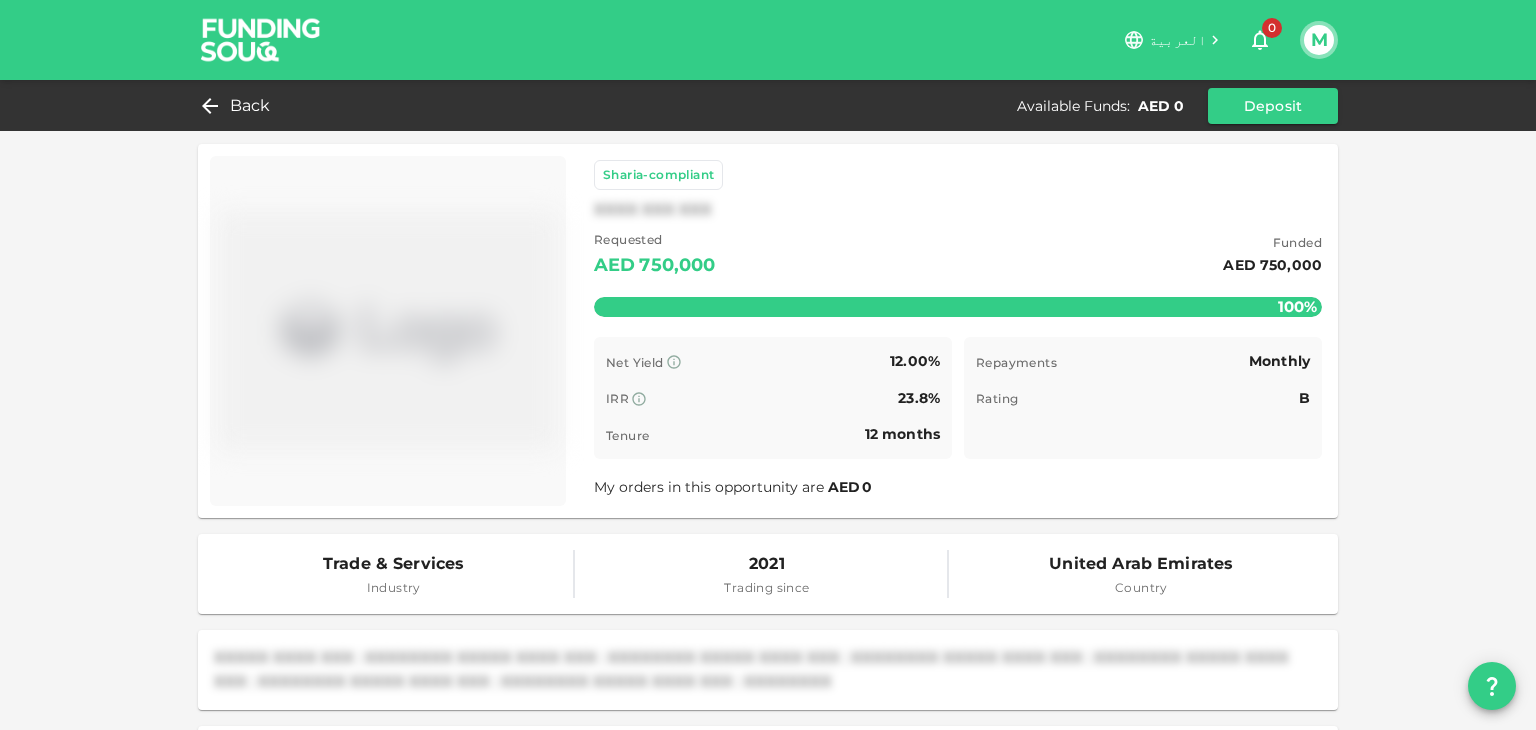 click at bounding box center (261, 39) 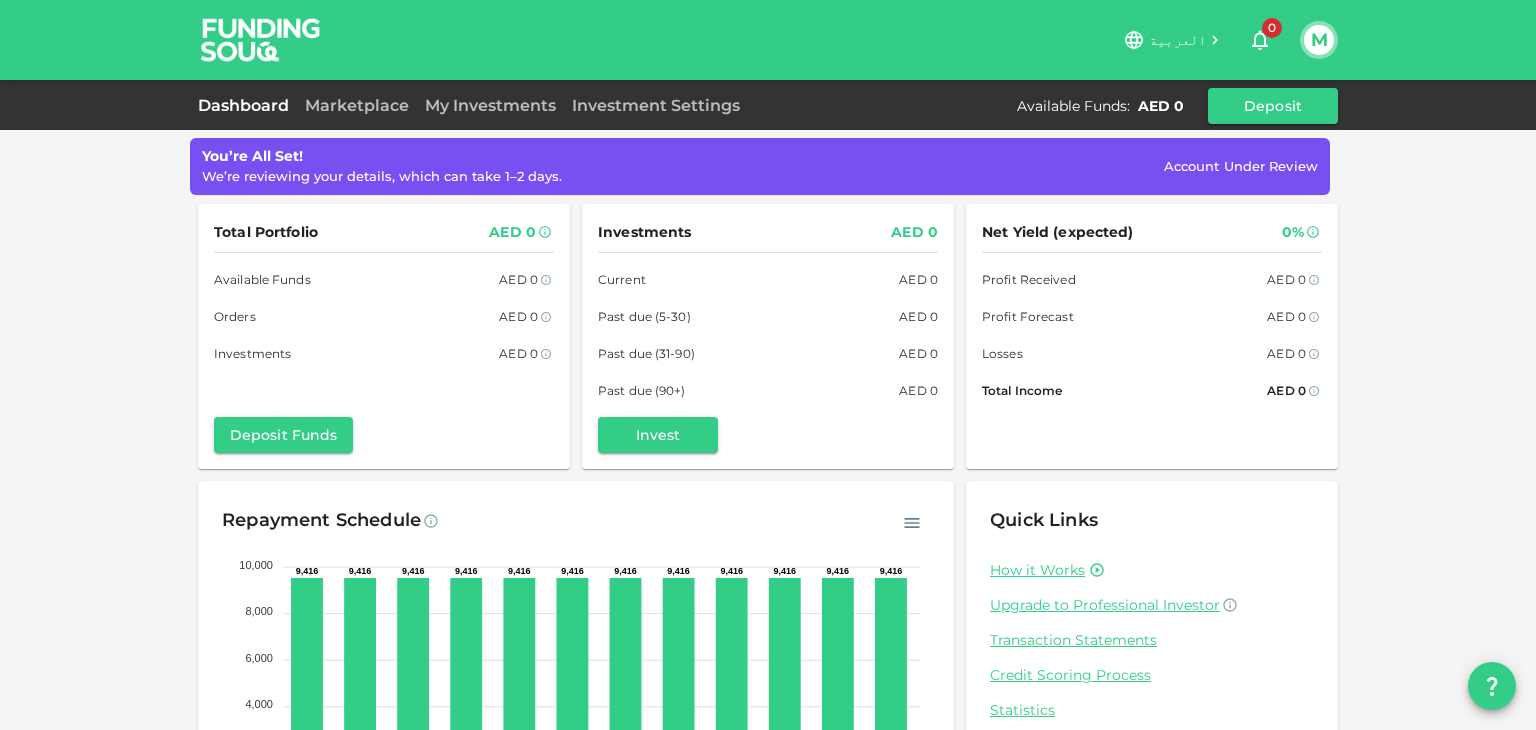 scroll, scrollTop: 0, scrollLeft: 0, axis: both 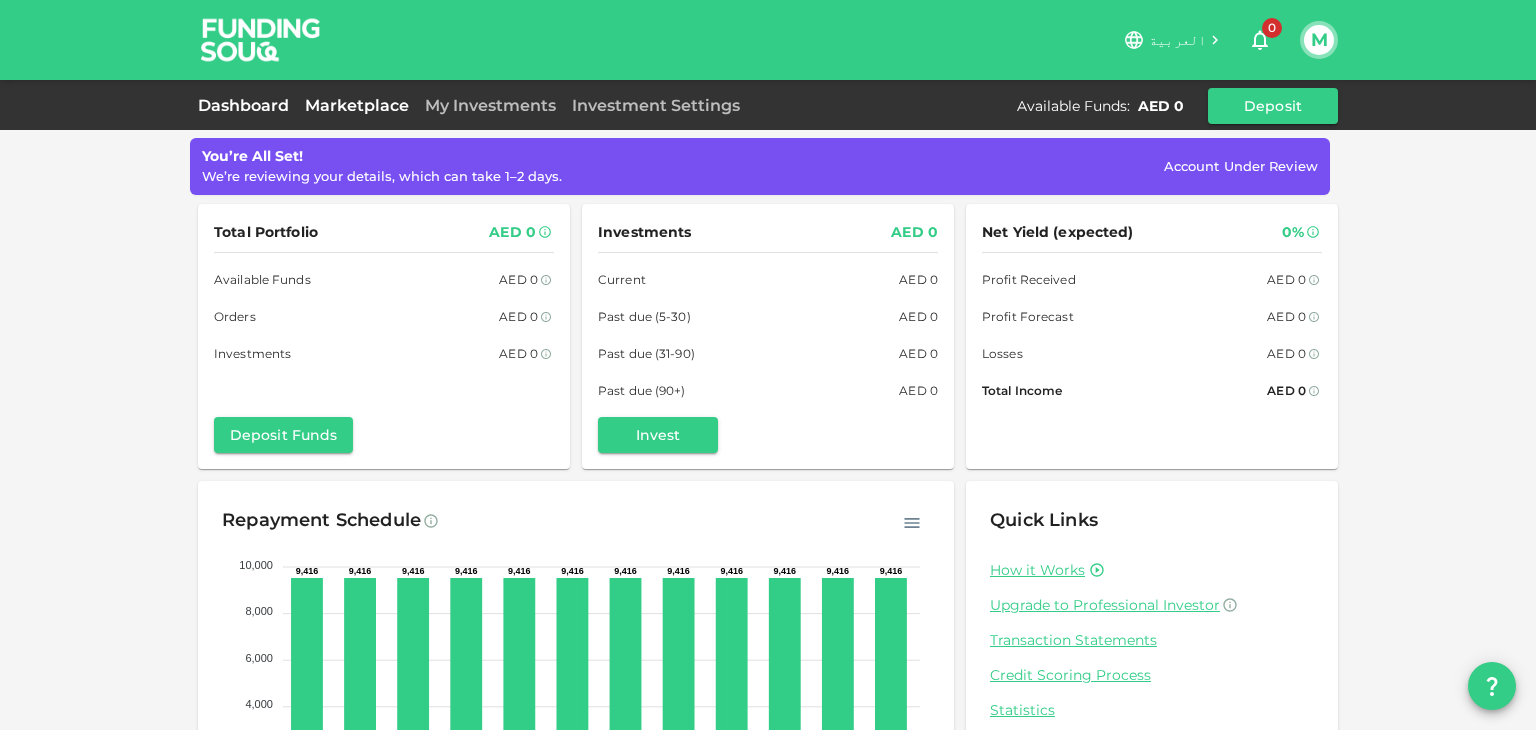 click on "Marketplace" at bounding box center [357, 105] 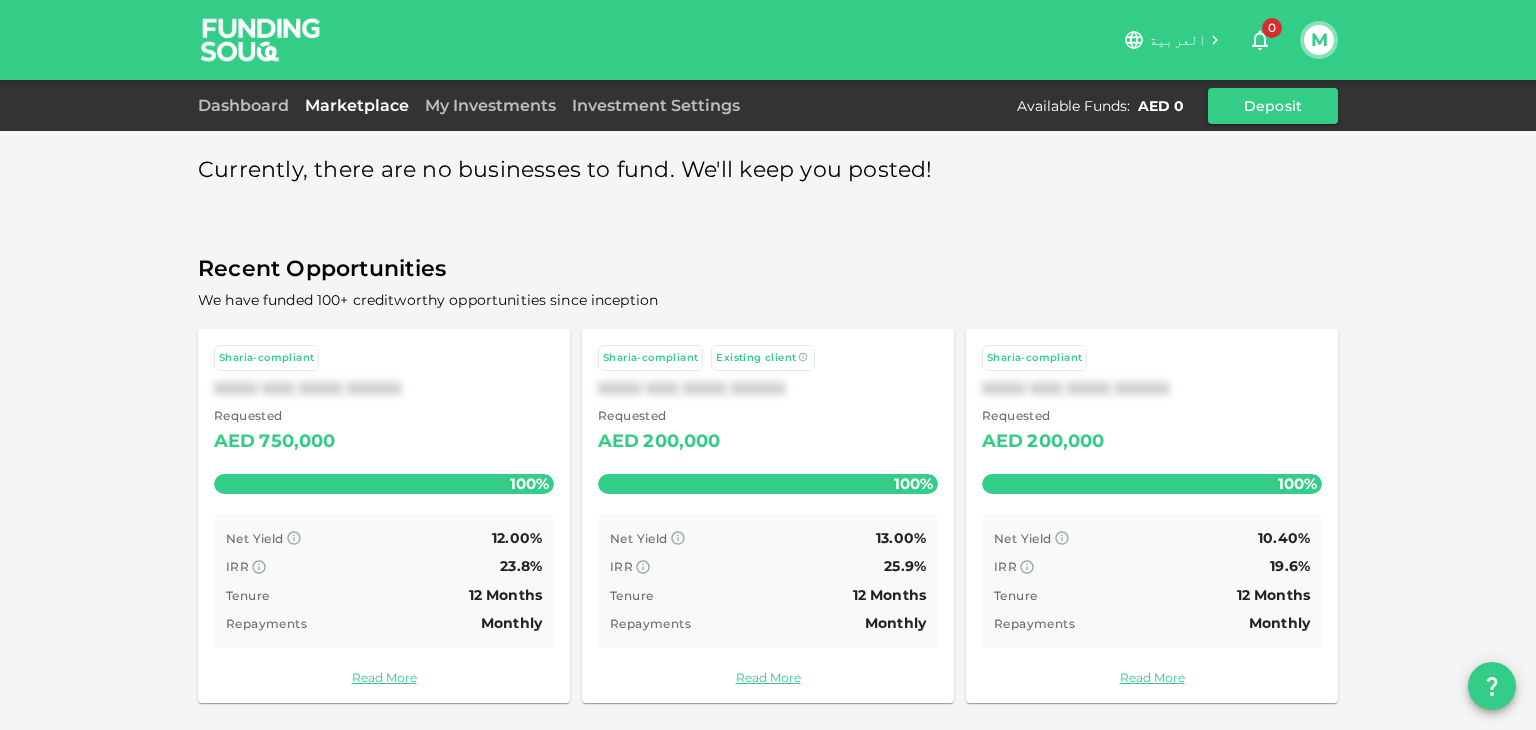 scroll, scrollTop: 0, scrollLeft: 0, axis: both 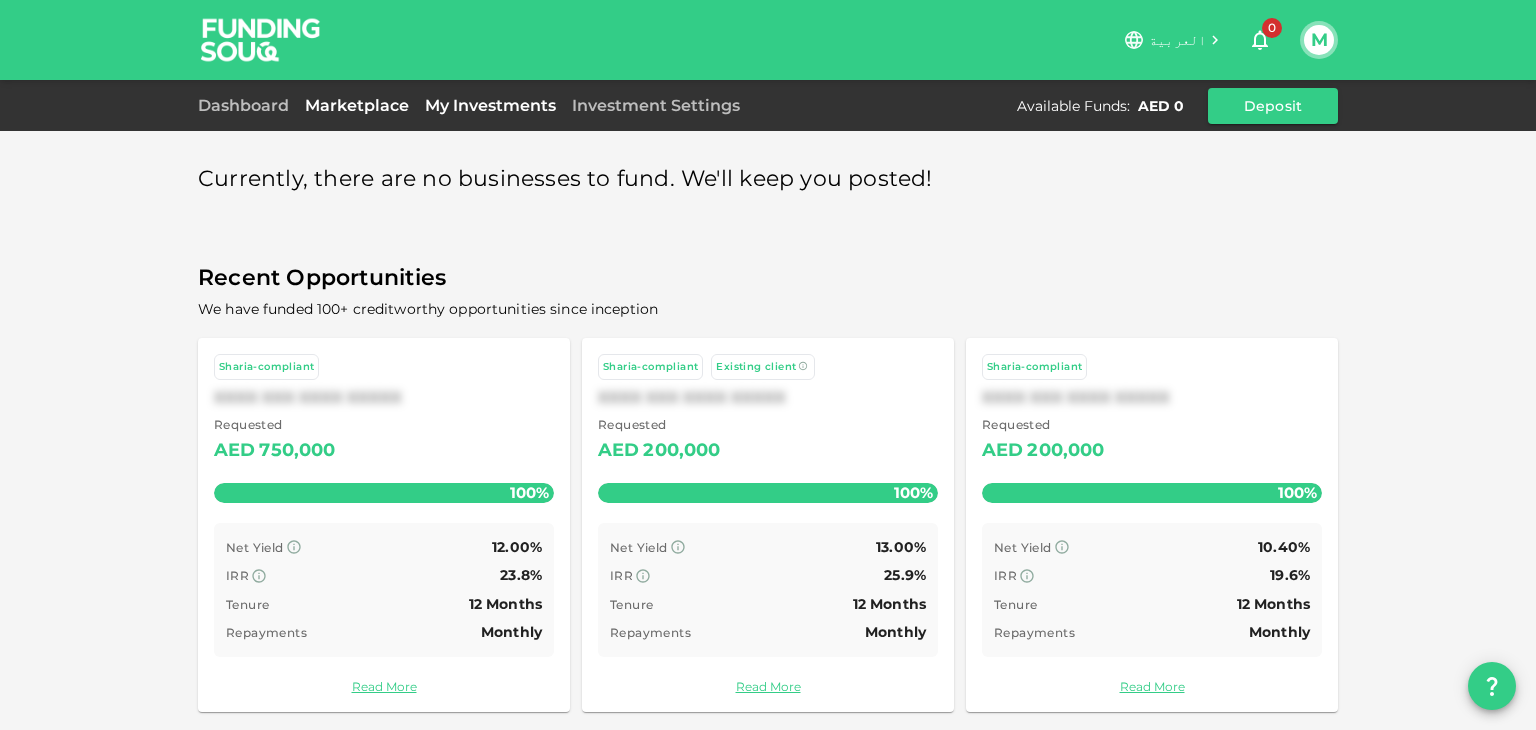 click on "My Investments" at bounding box center (490, 105) 